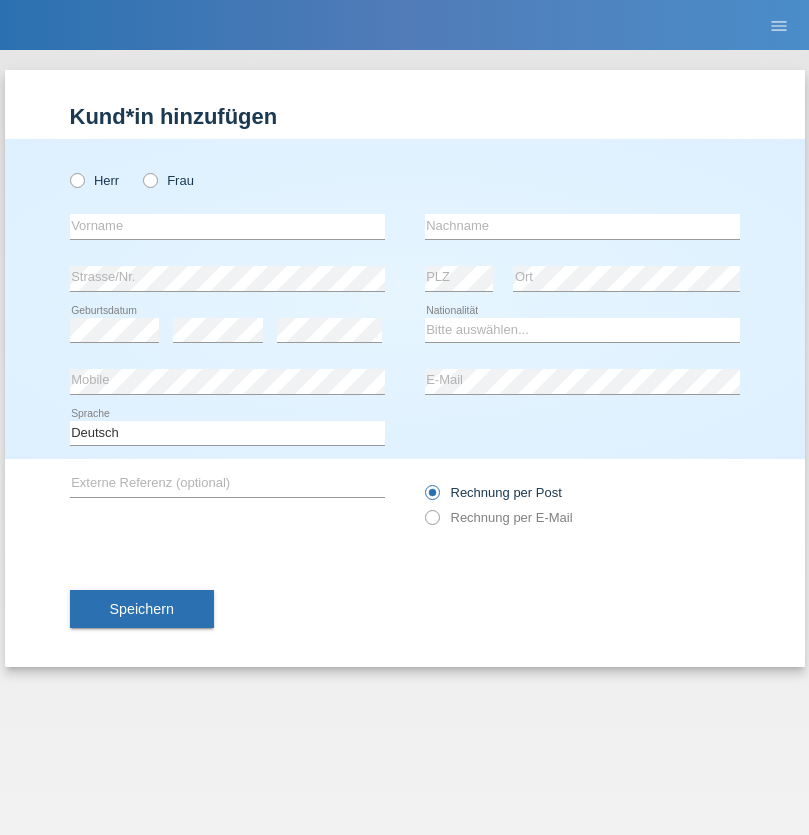 scroll, scrollTop: 0, scrollLeft: 0, axis: both 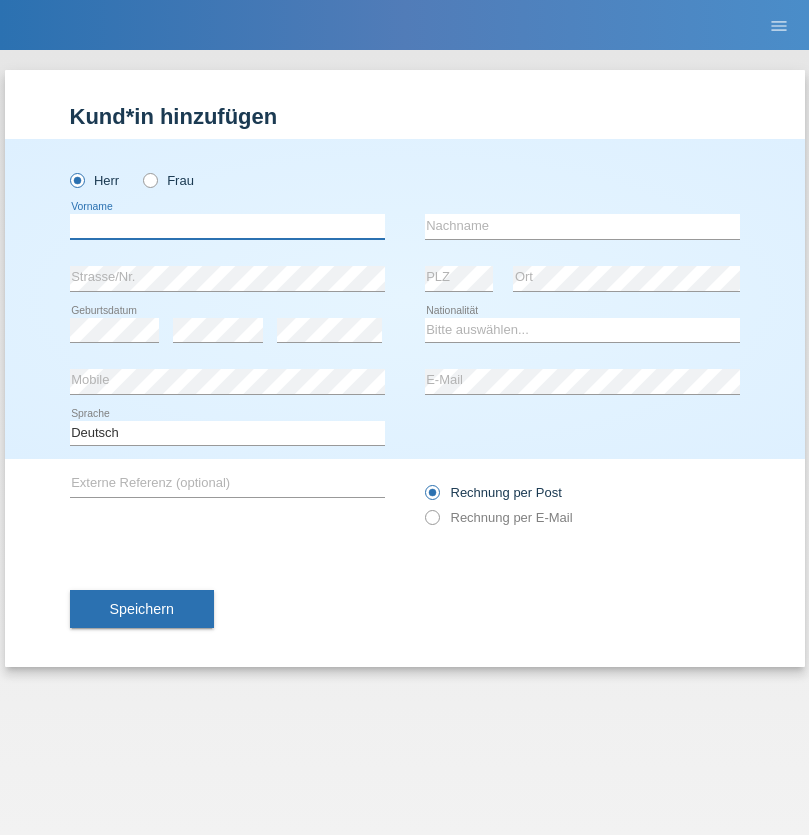 click at bounding box center [227, 226] 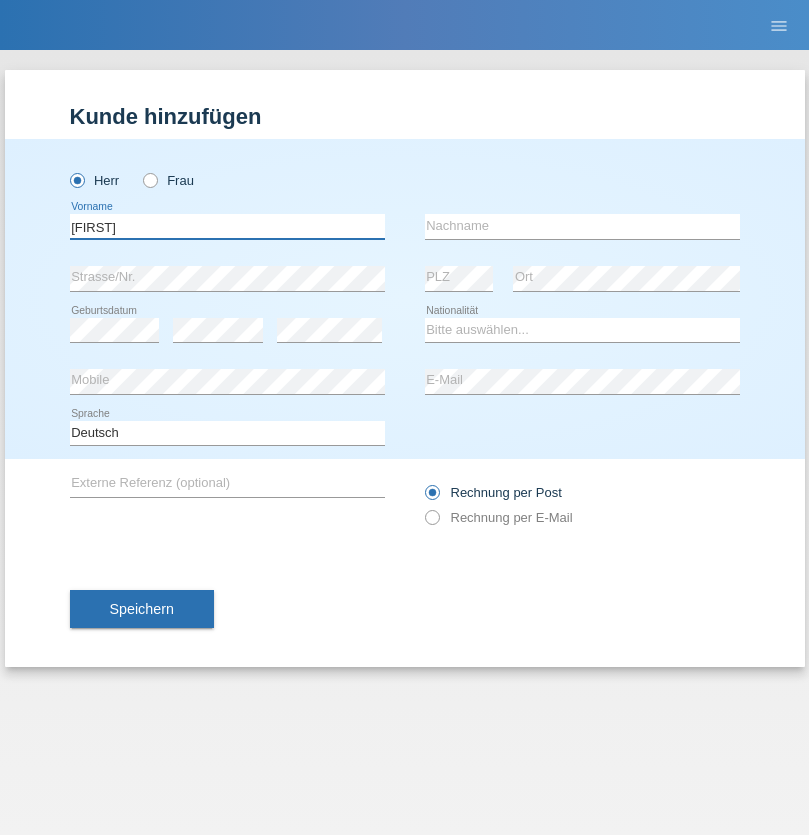 type on "[FIRST]" 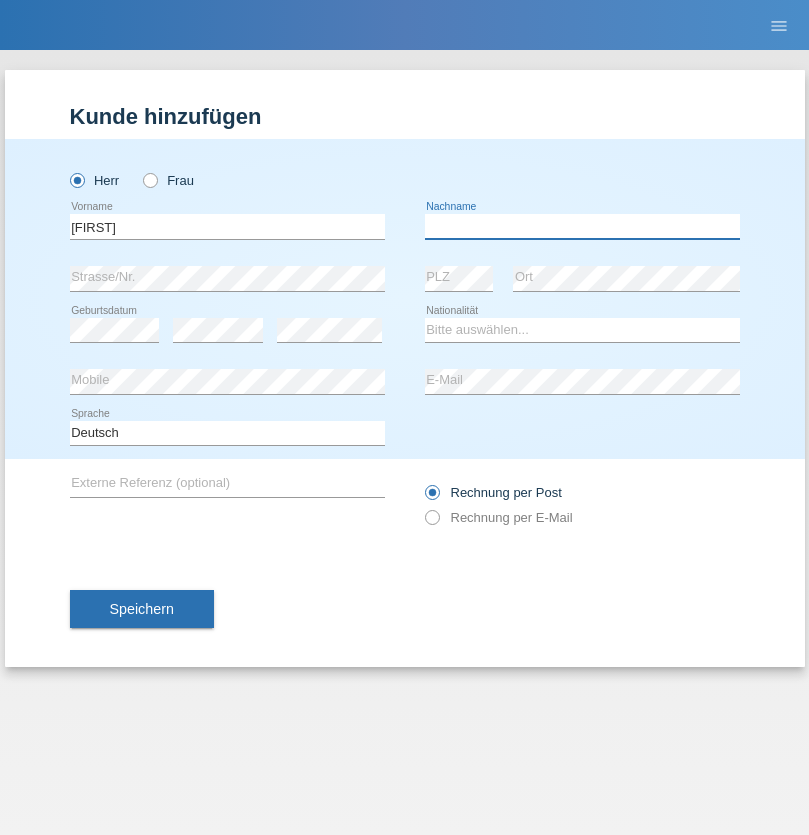 click at bounding box center (582, 226) 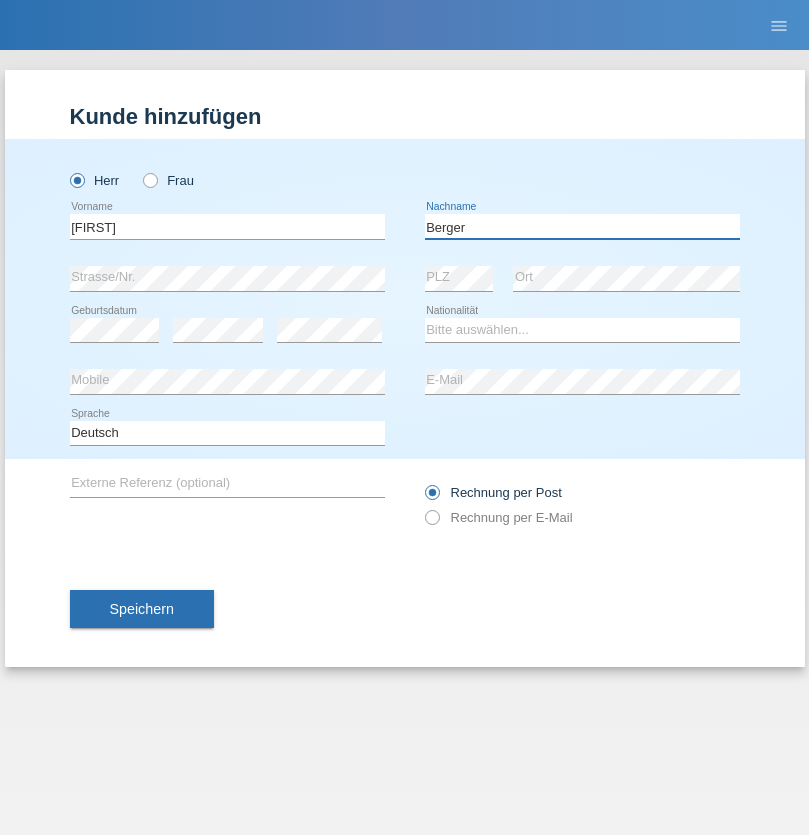 type on "Berger" 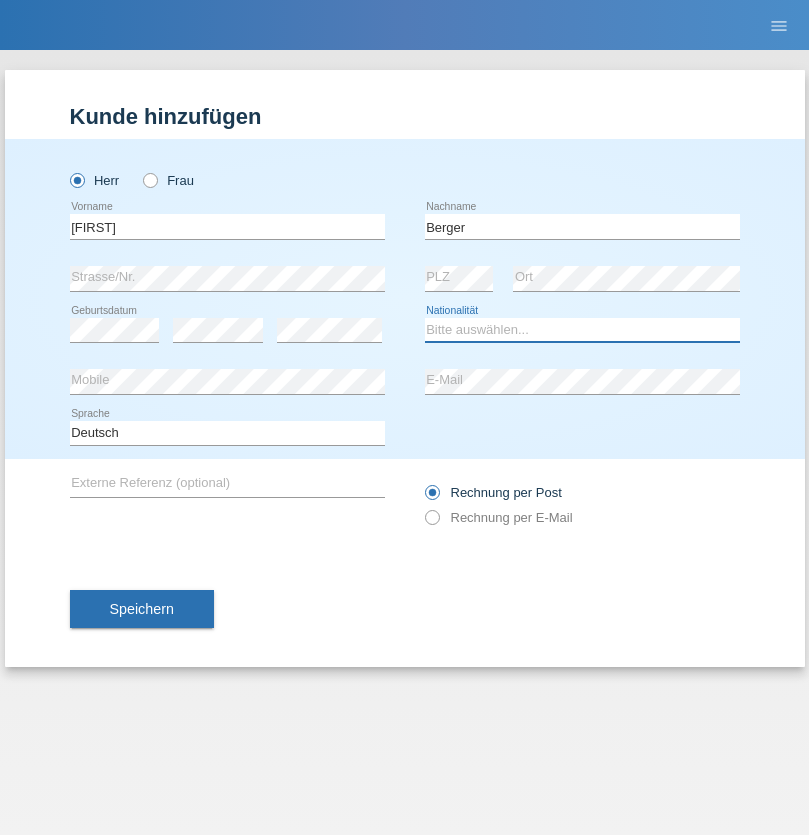 select on "CH" 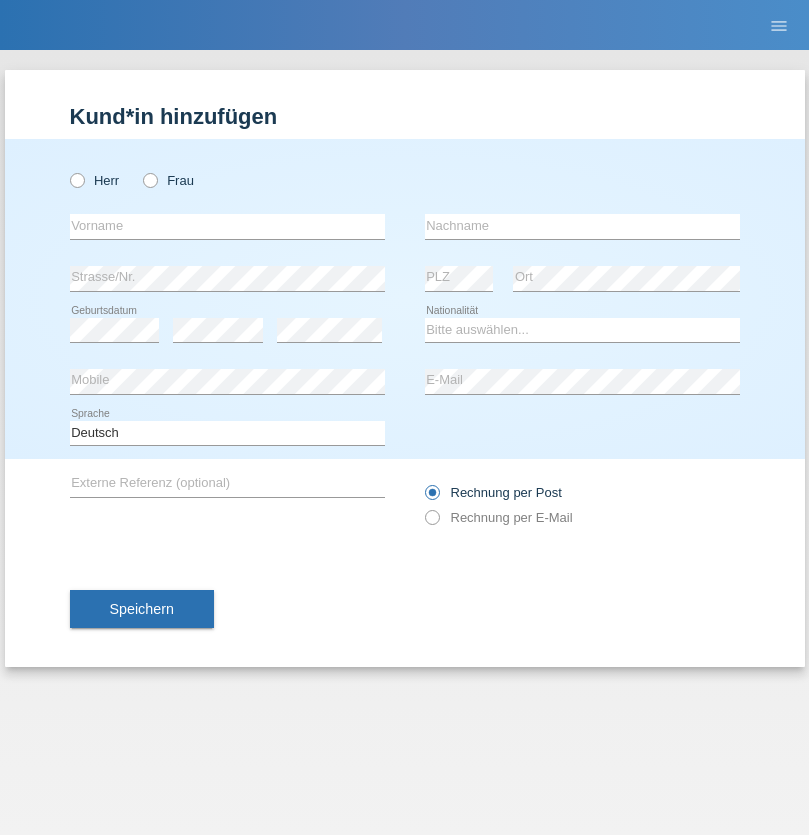 scroll, scrollTop: 0, scrollLeft: 0, axis: both 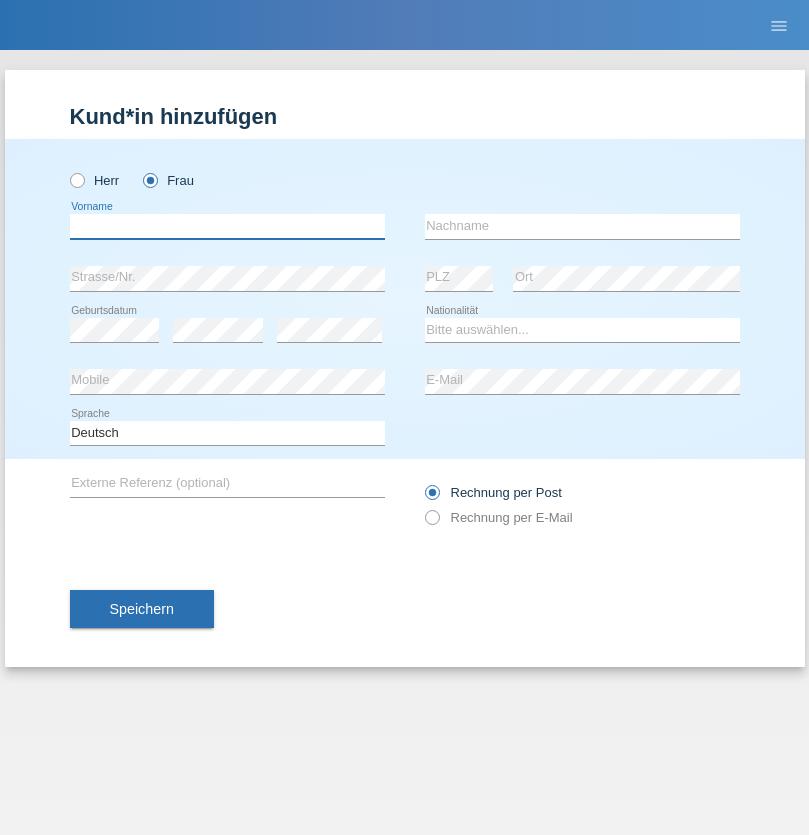 click at bounding box center [227, 226] 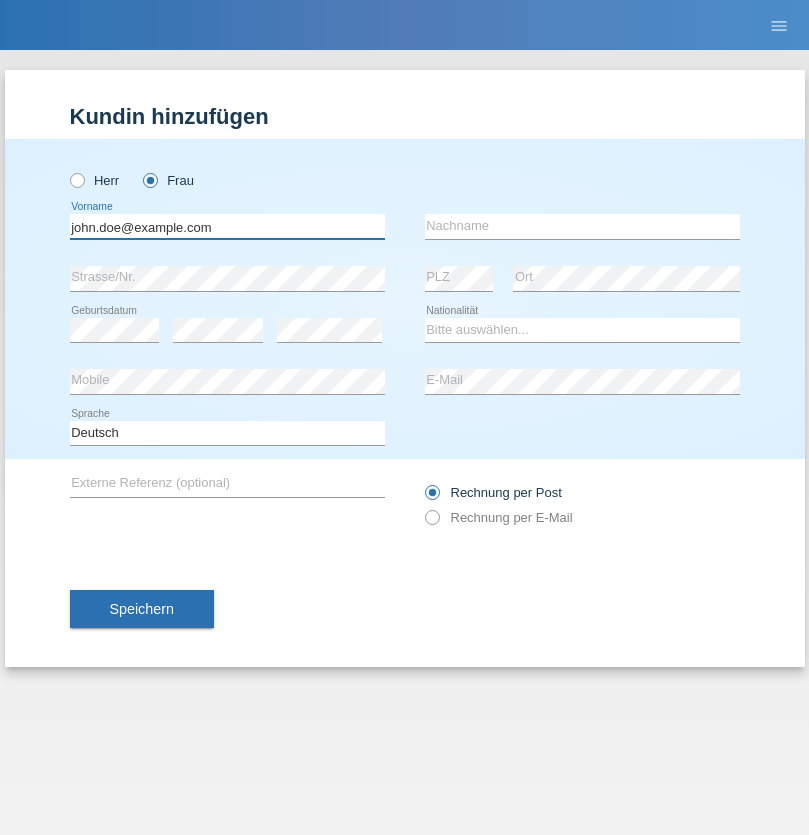 type on "john.doe@example.com" 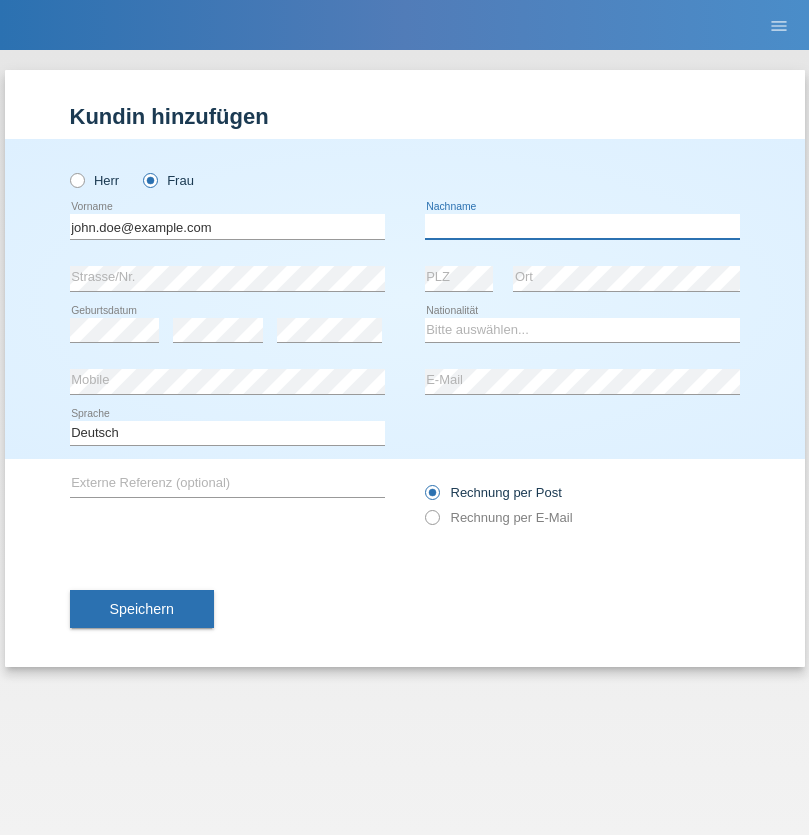 click at bounding box center [582, 226] 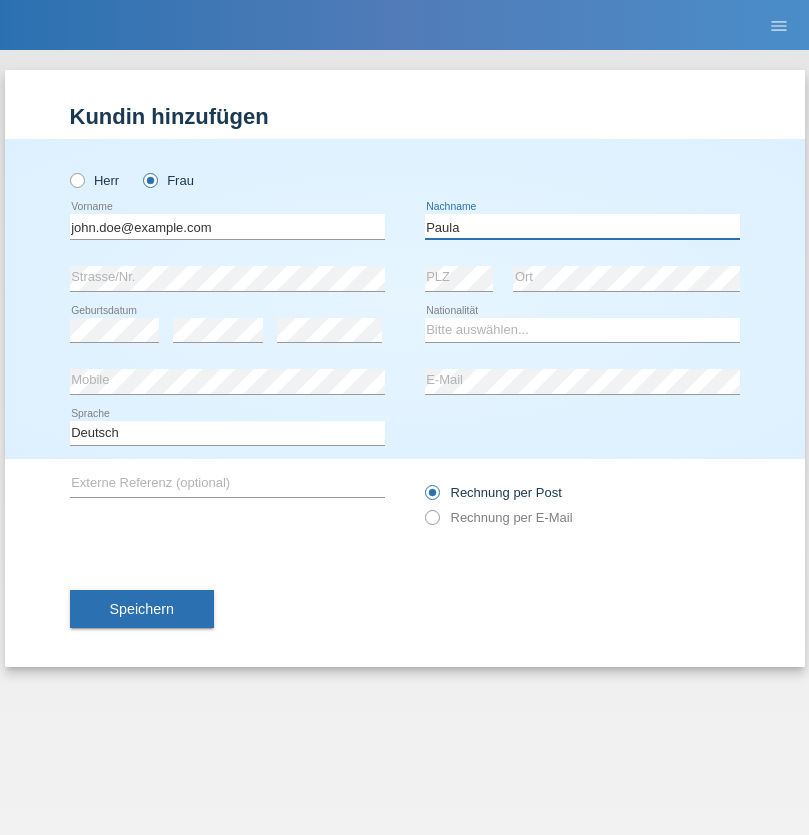 type on "Paula" 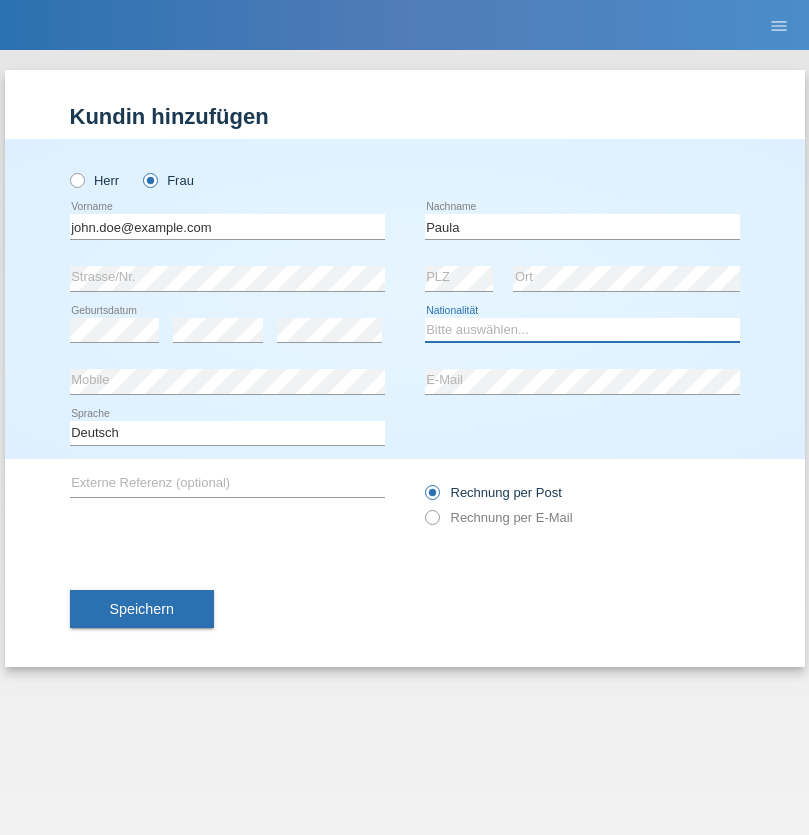 select on "PT" 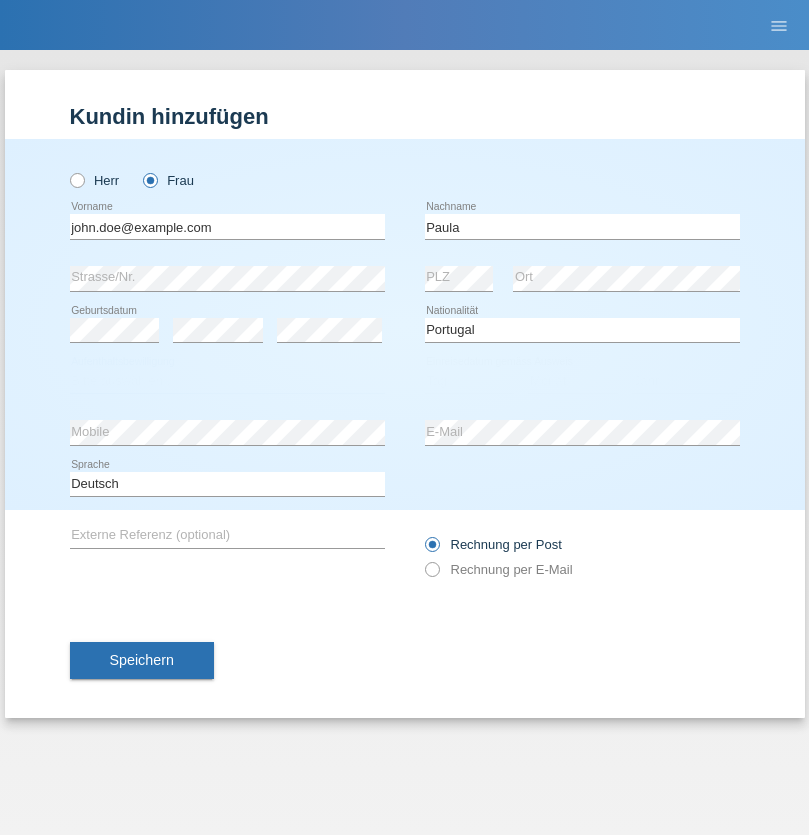 select on "C" 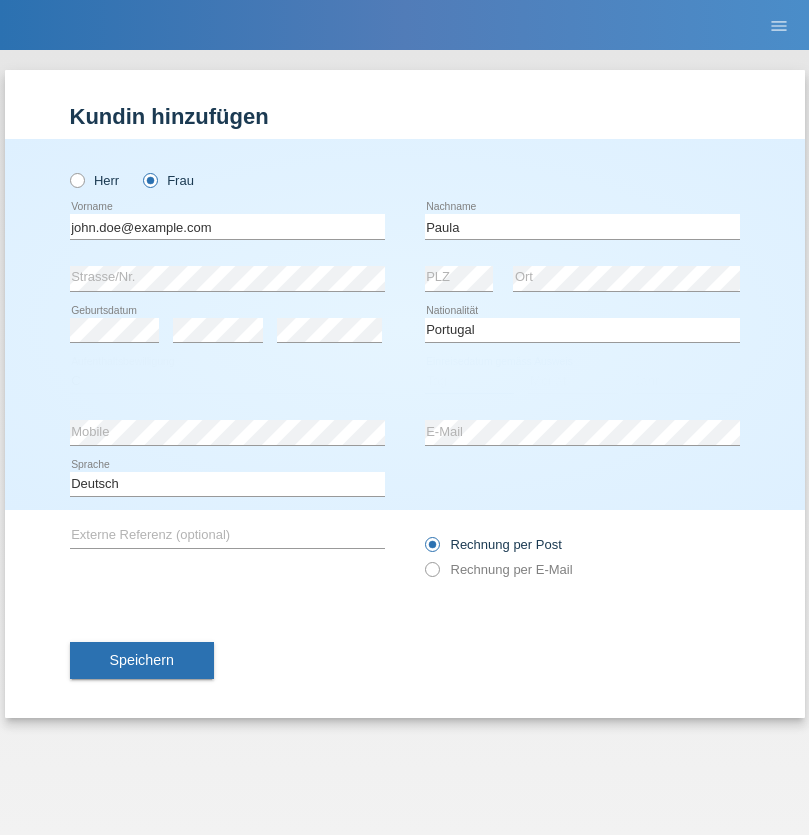 select on "28" 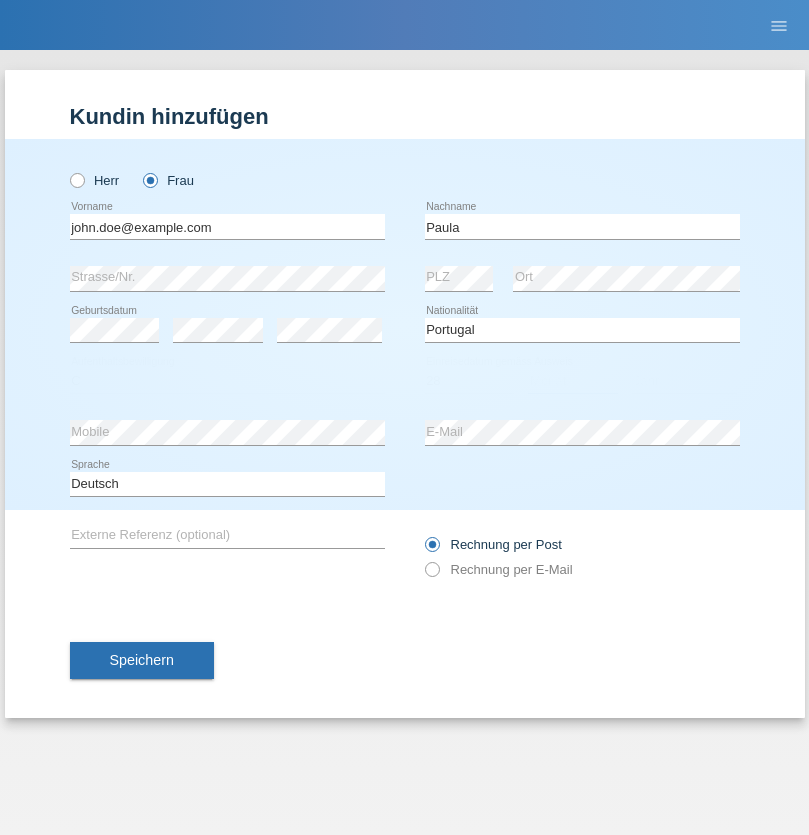 select on "03" 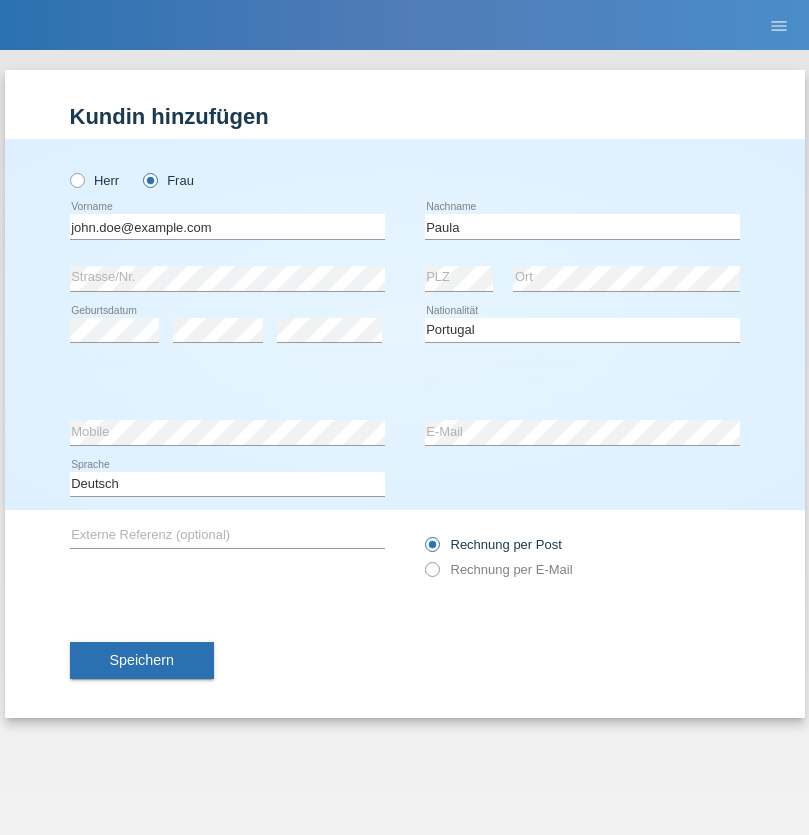 select on "2005" 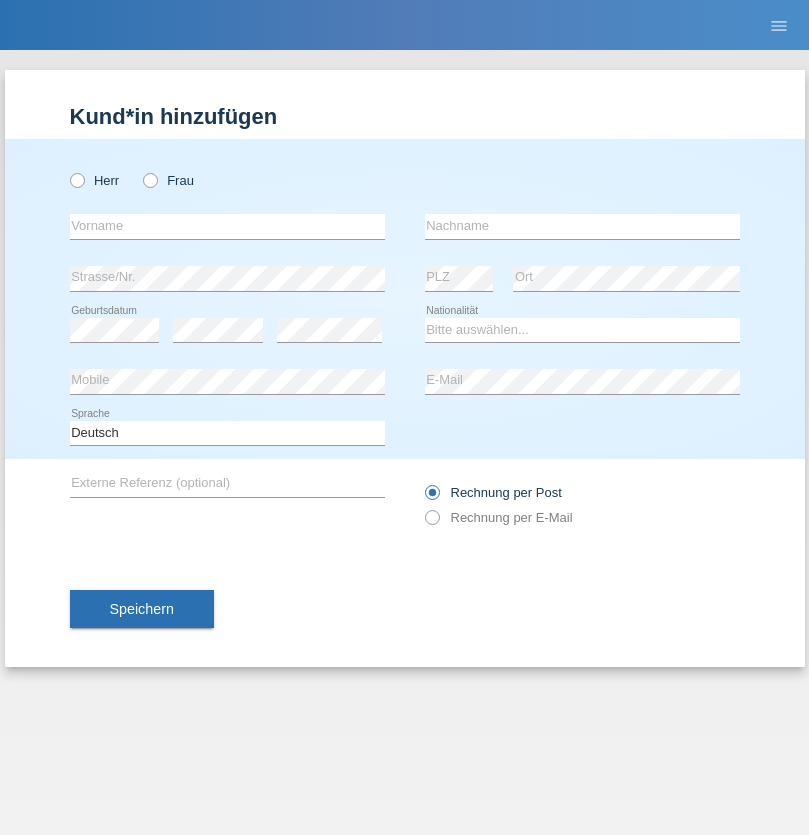 scroll, scrollTop: 0, scrollLeft: 0, axis: both 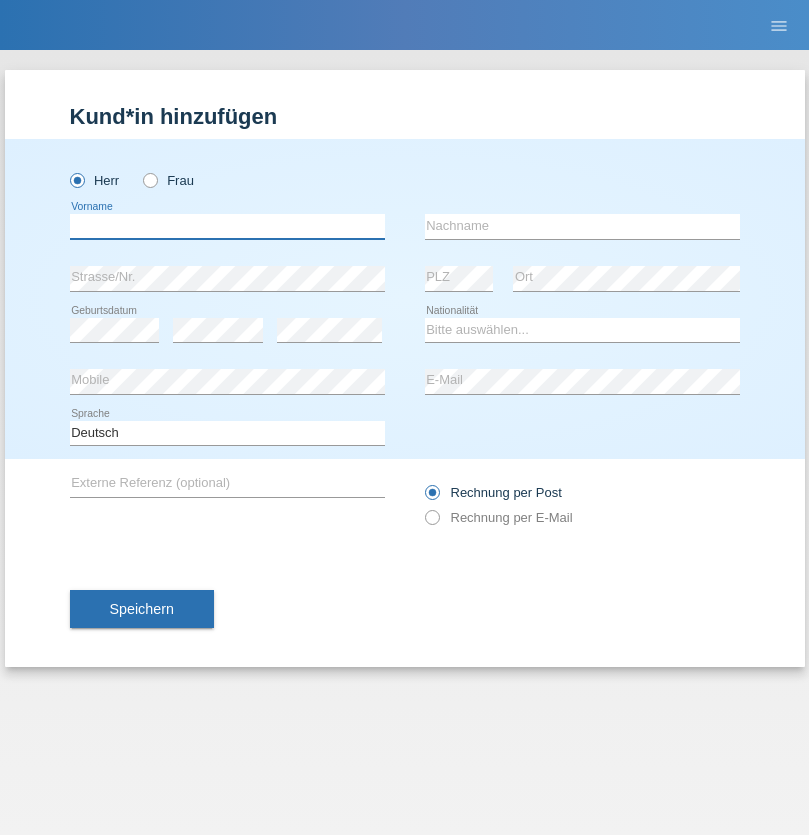 click at bounding box center [227, 226] 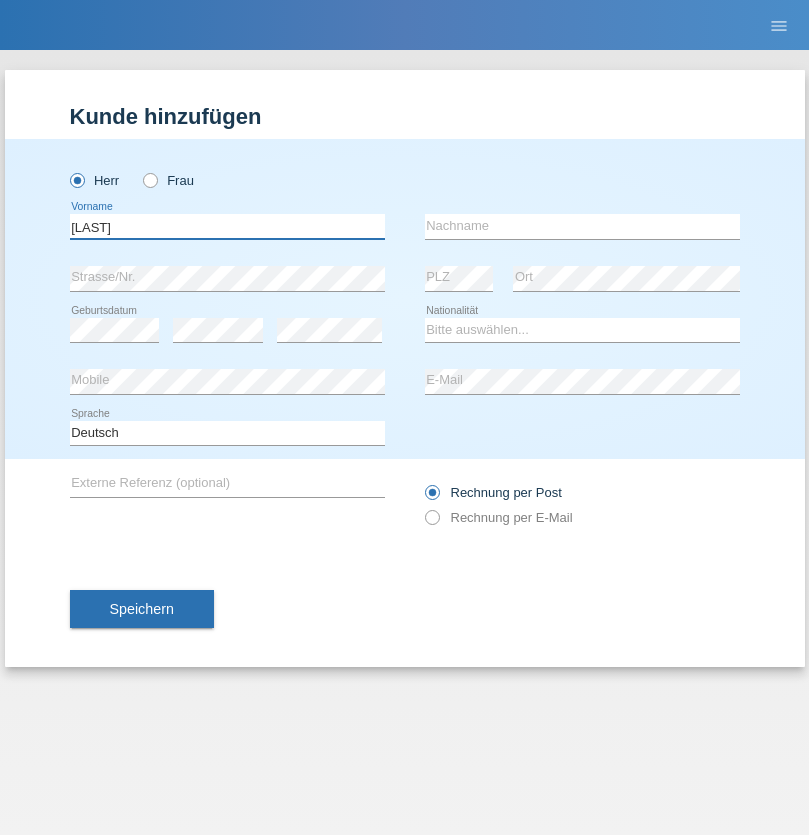 type on "Thivagaran" 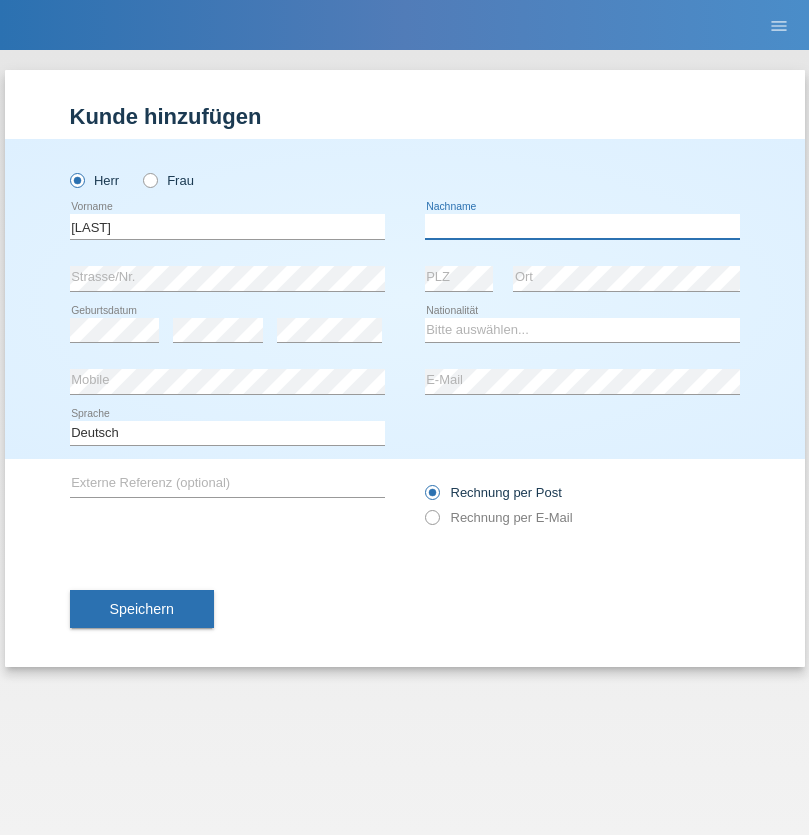 click at bounding box center [582, 226] 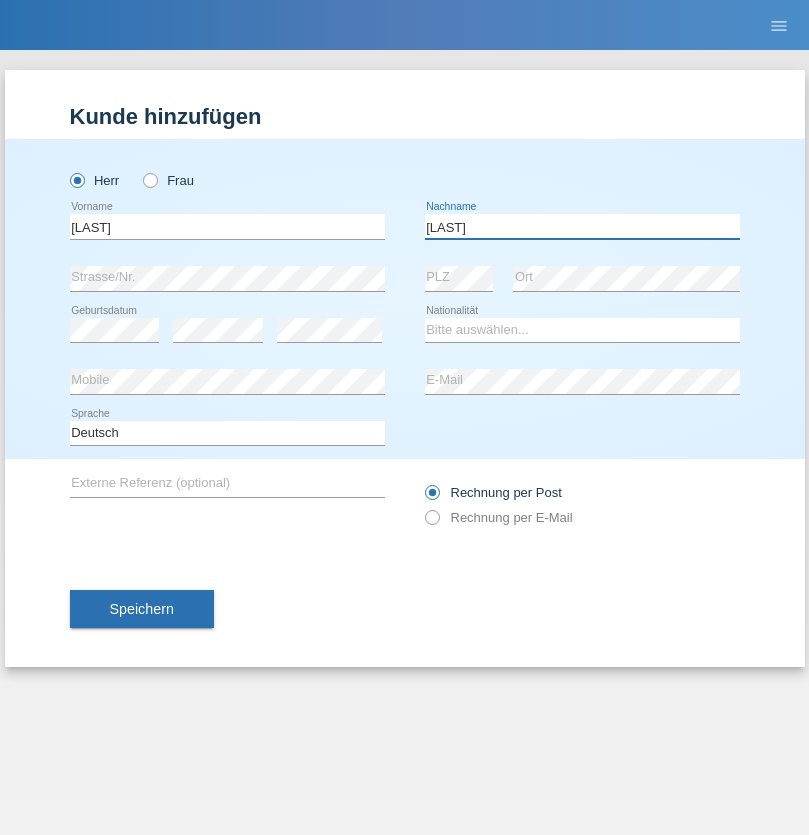 type on "Selvanayagam" 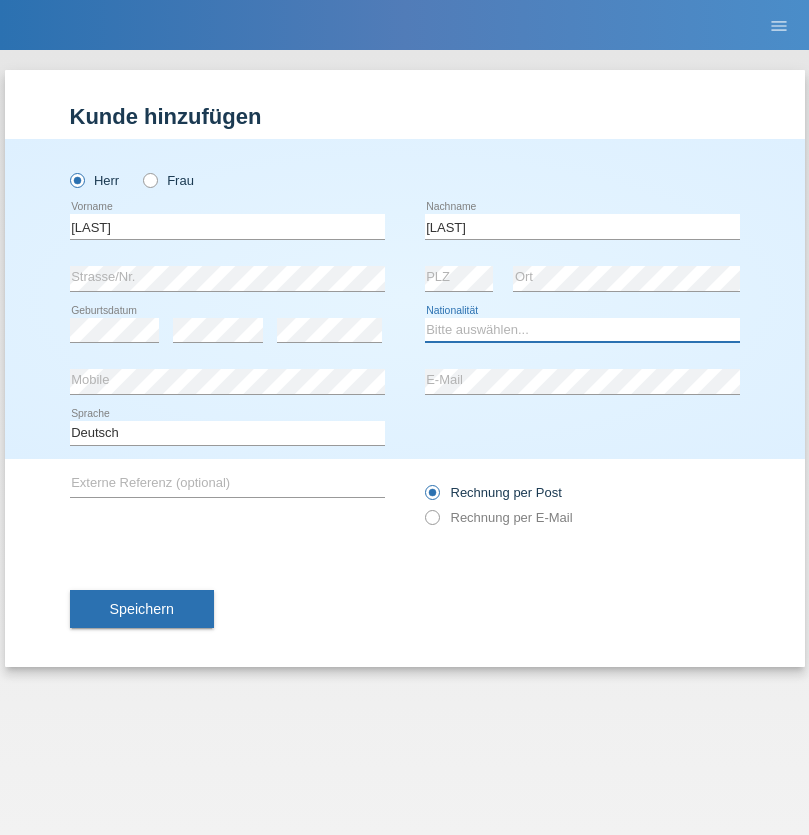 select on "LK" 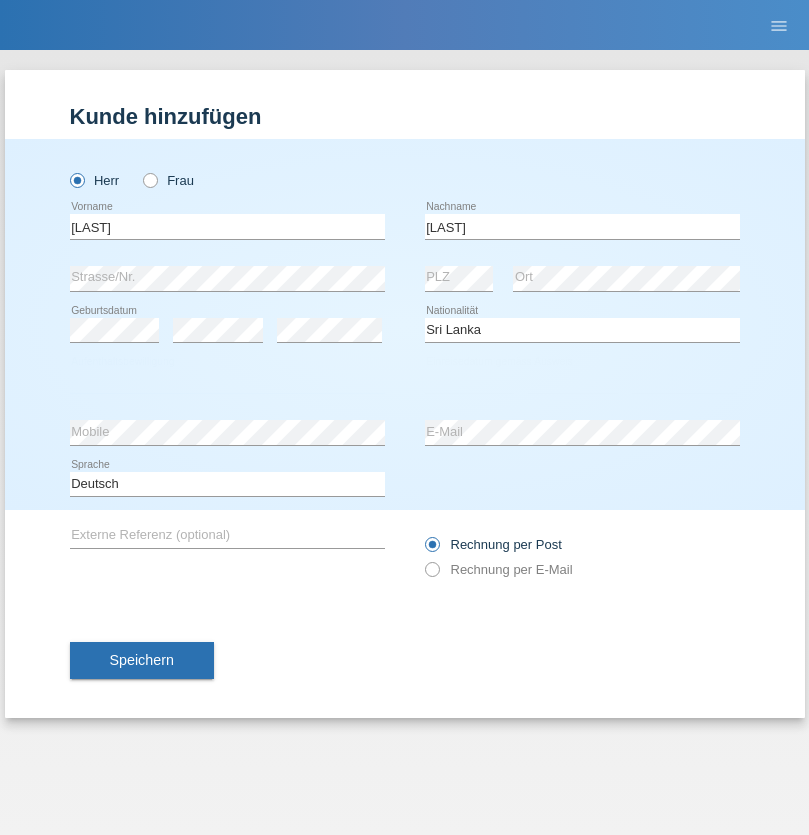 select on "C" 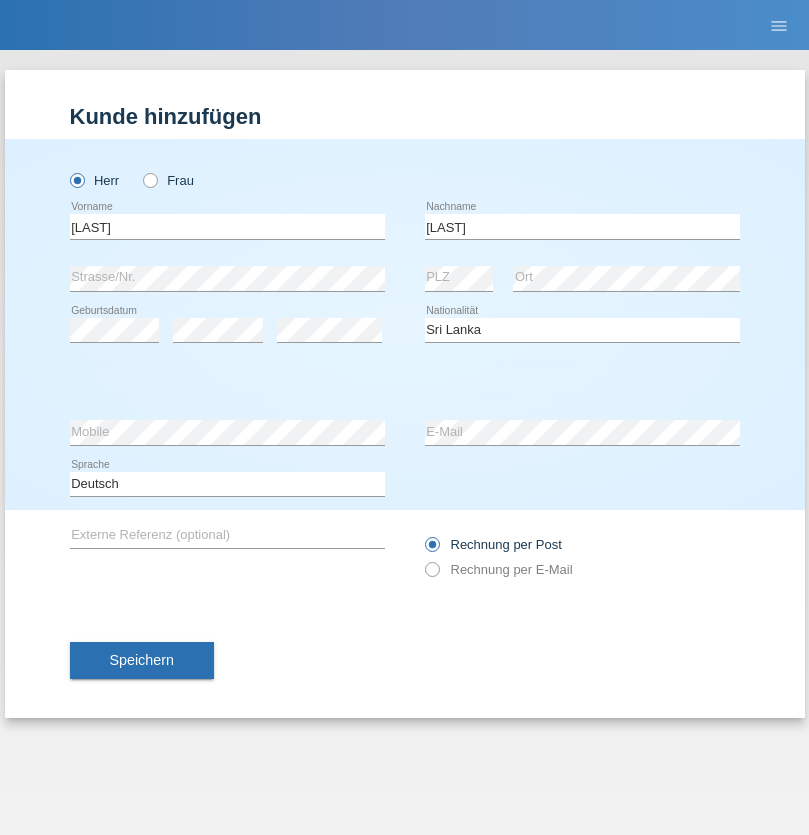 select on "23" 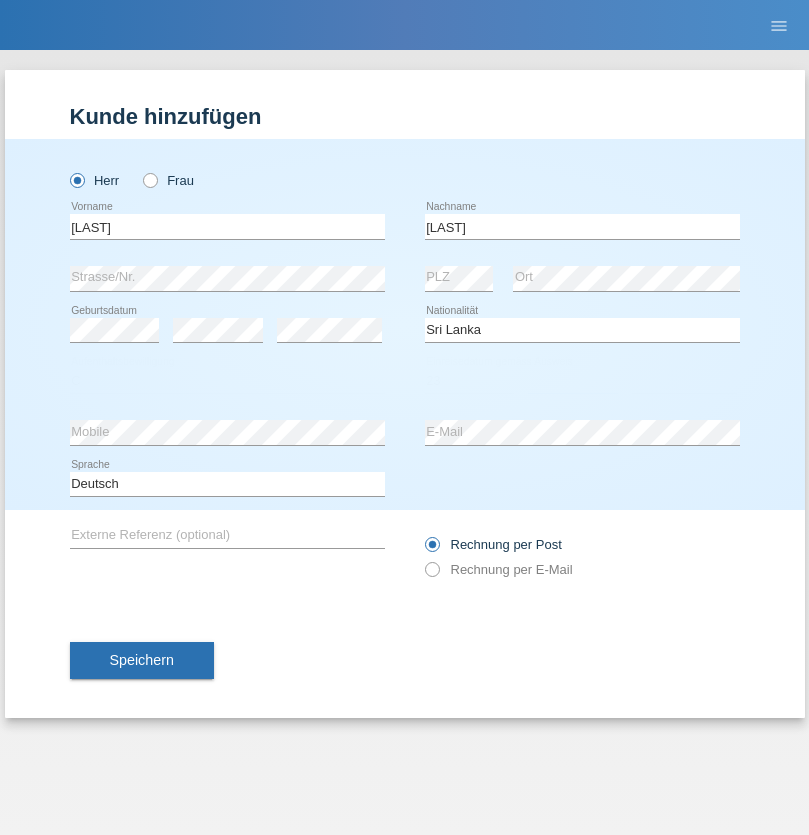 select on "03" 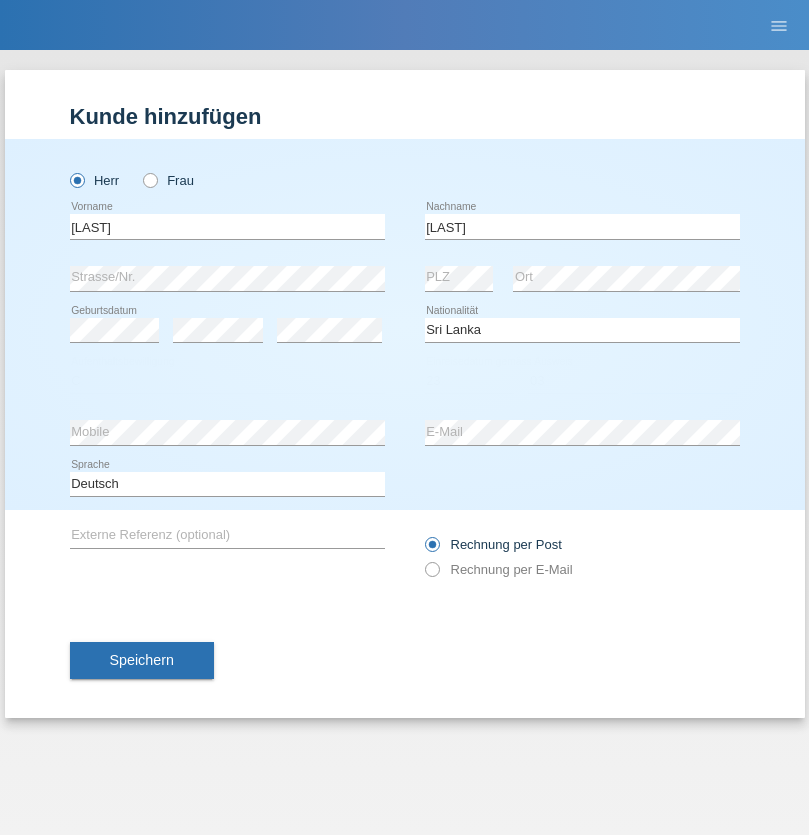 select on "2021" 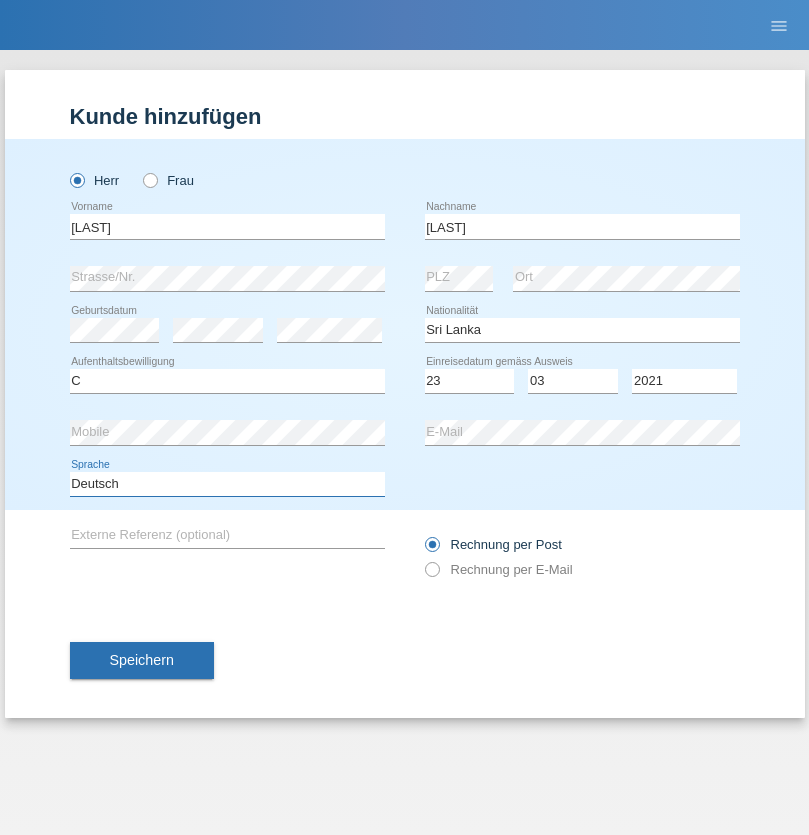 select on "en" 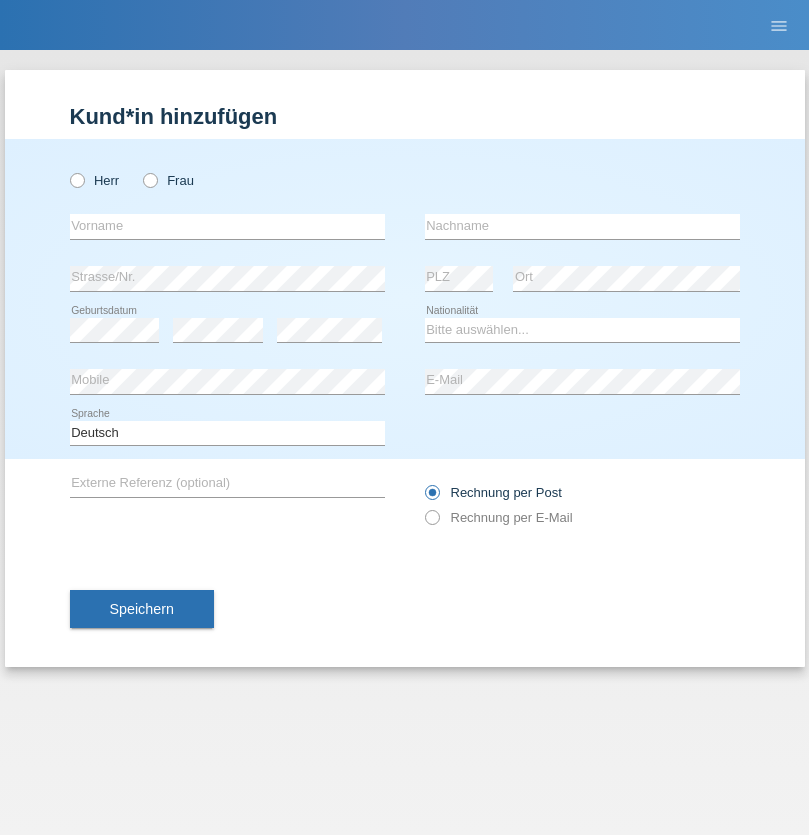 scroll, scrollTop: 0, scrollLeft: 0, axis: both 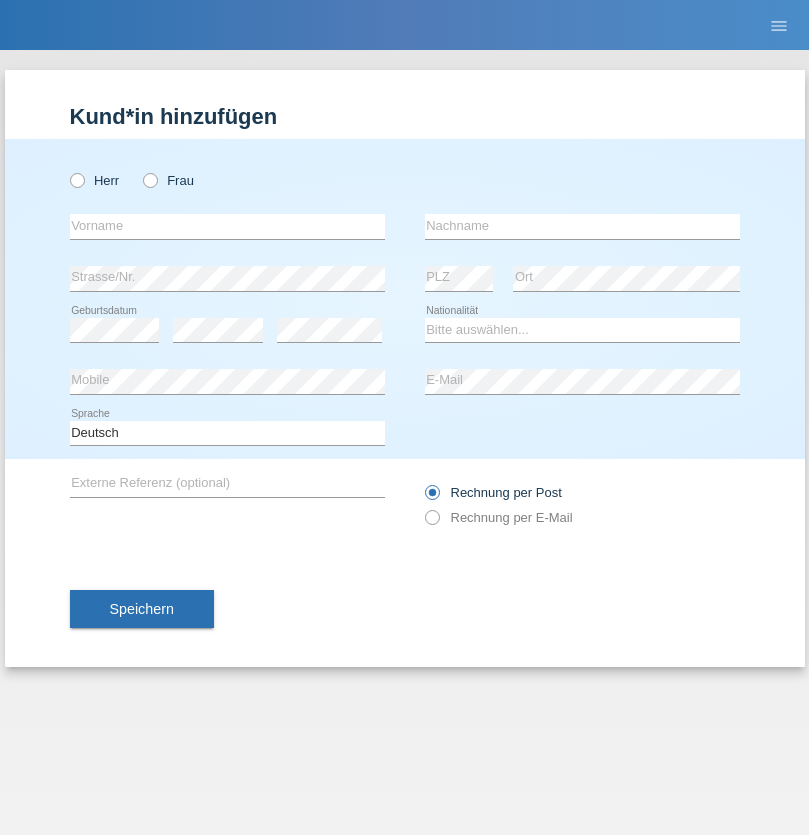 radio on "true" 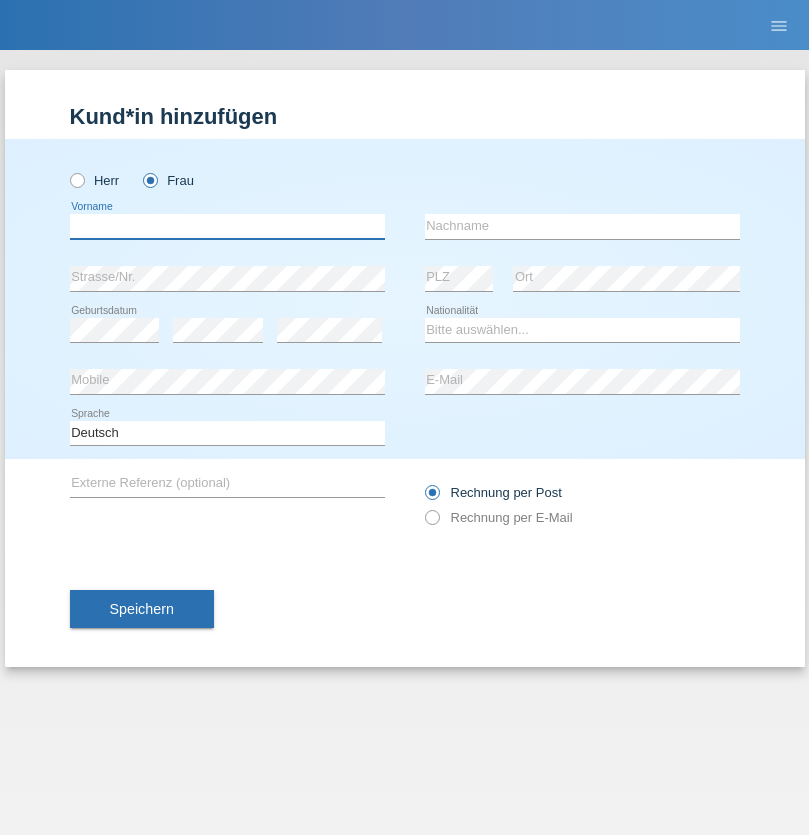 click at bounding box center (227, 226) 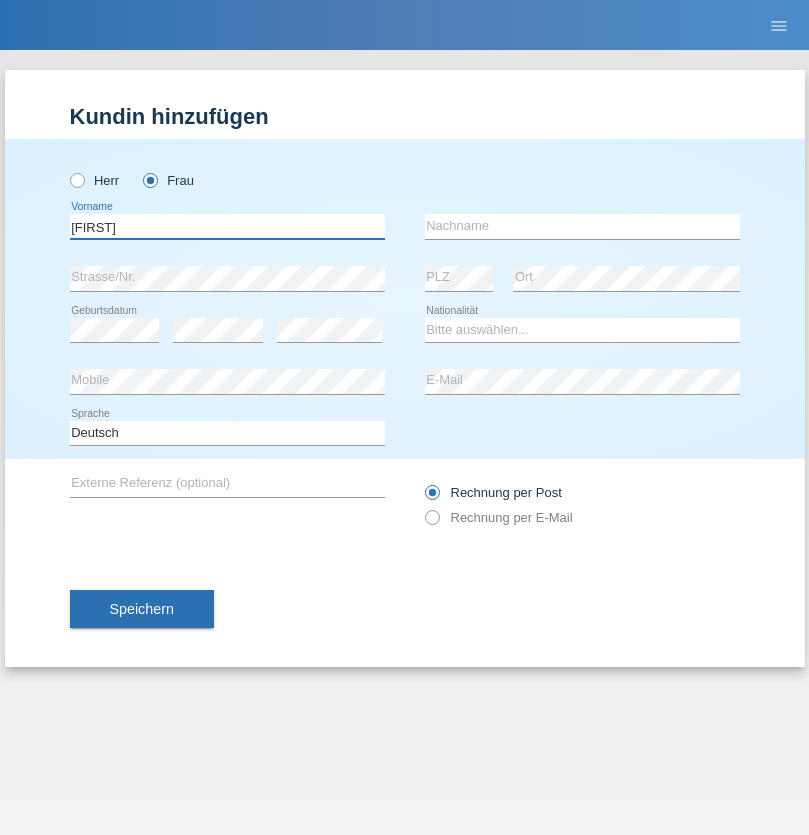 type on "Monika" 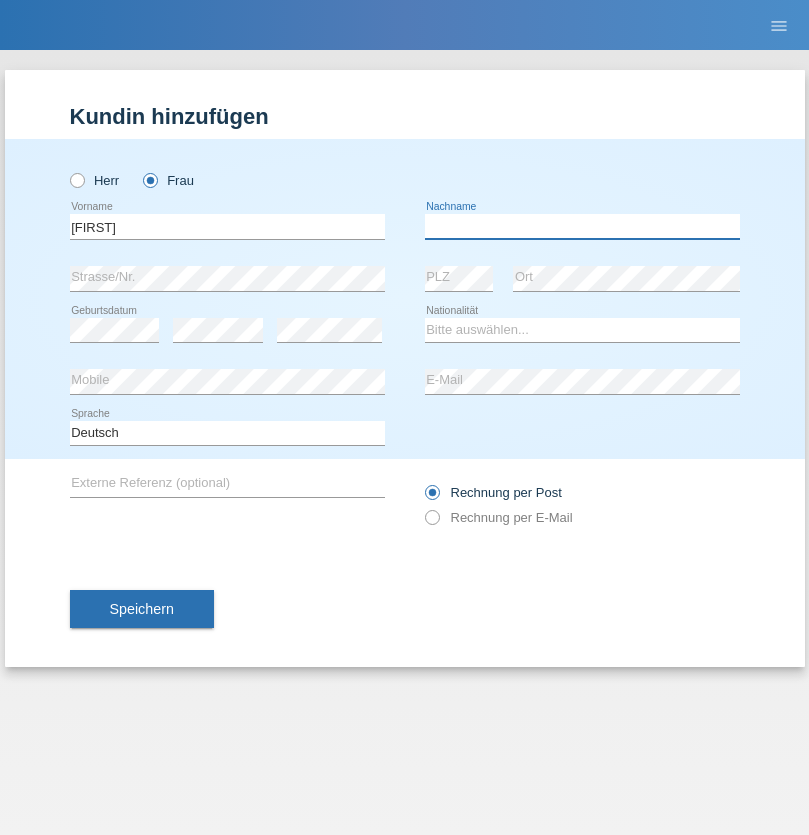 click at bounding box center (582, 226) 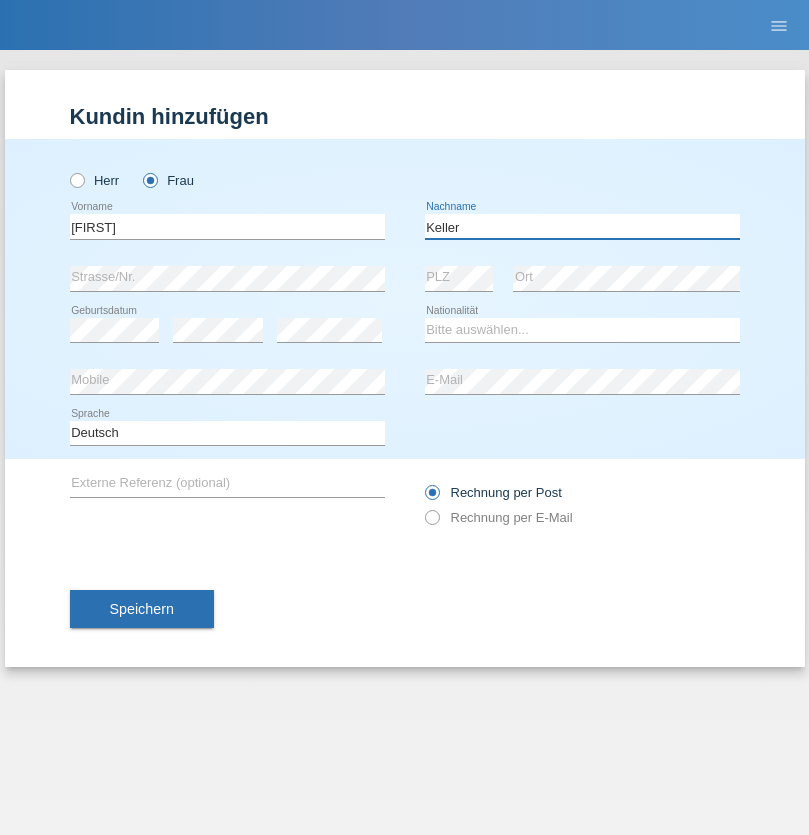 type on "Keller" 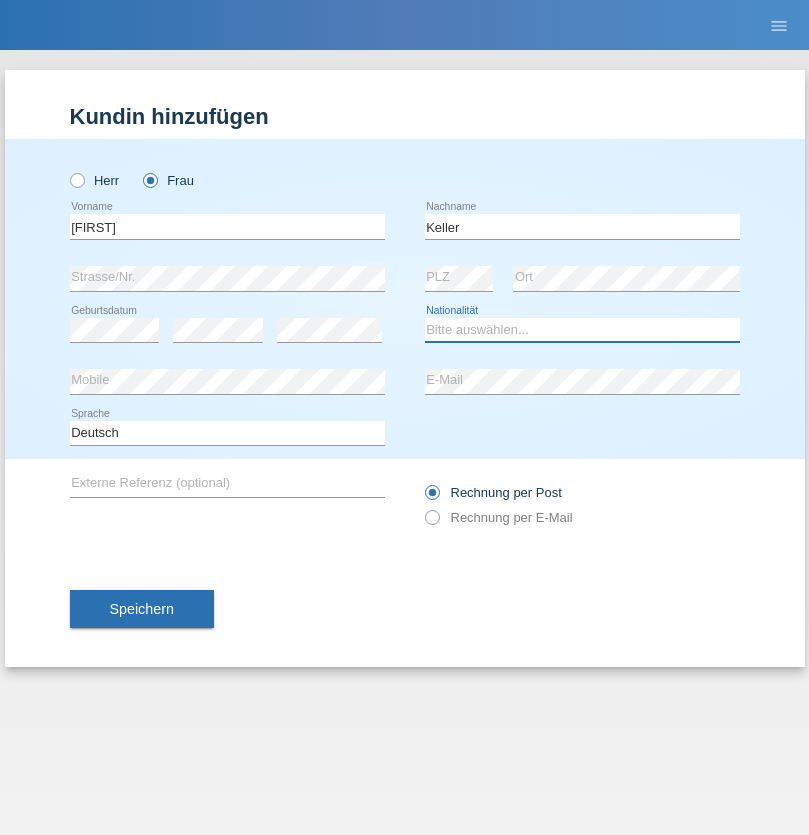 select on "CH" 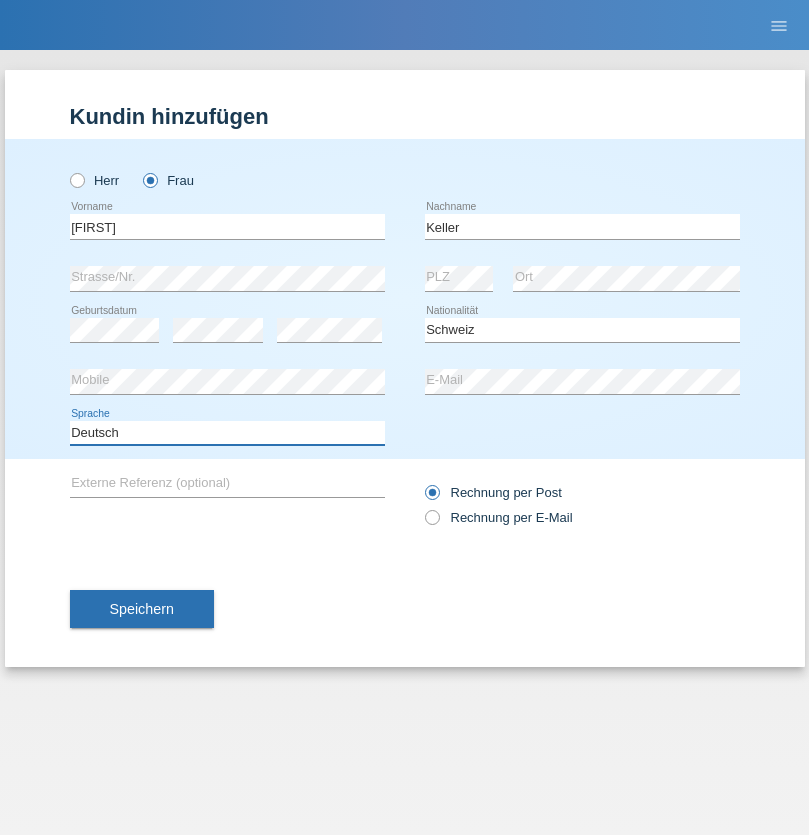 select on "en" 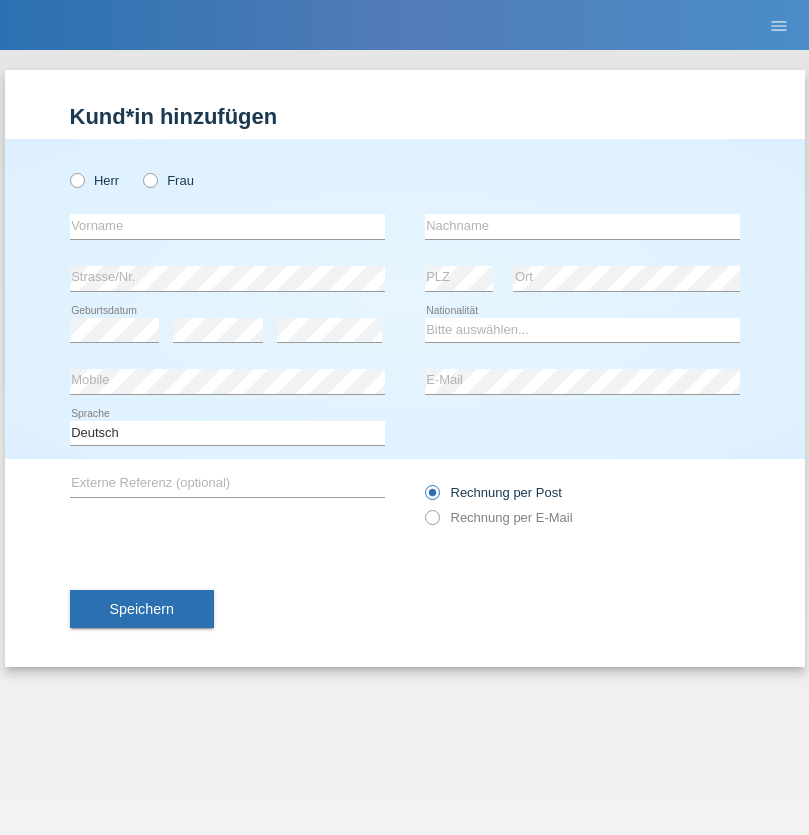 scroll, scrollTop: 0, scrollLeft: 0, axis: both 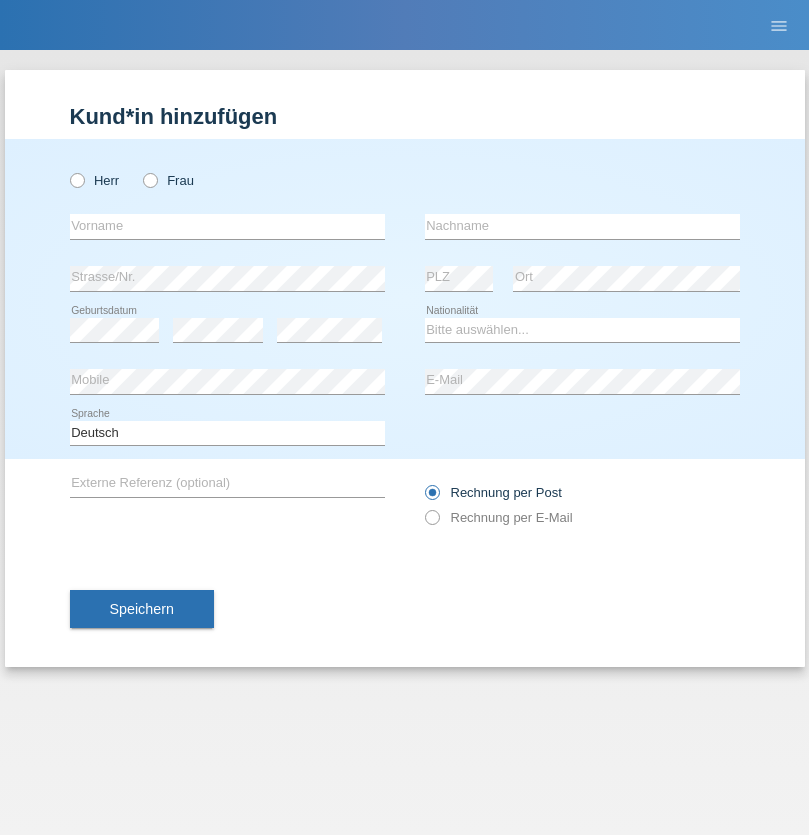 radio on "true" 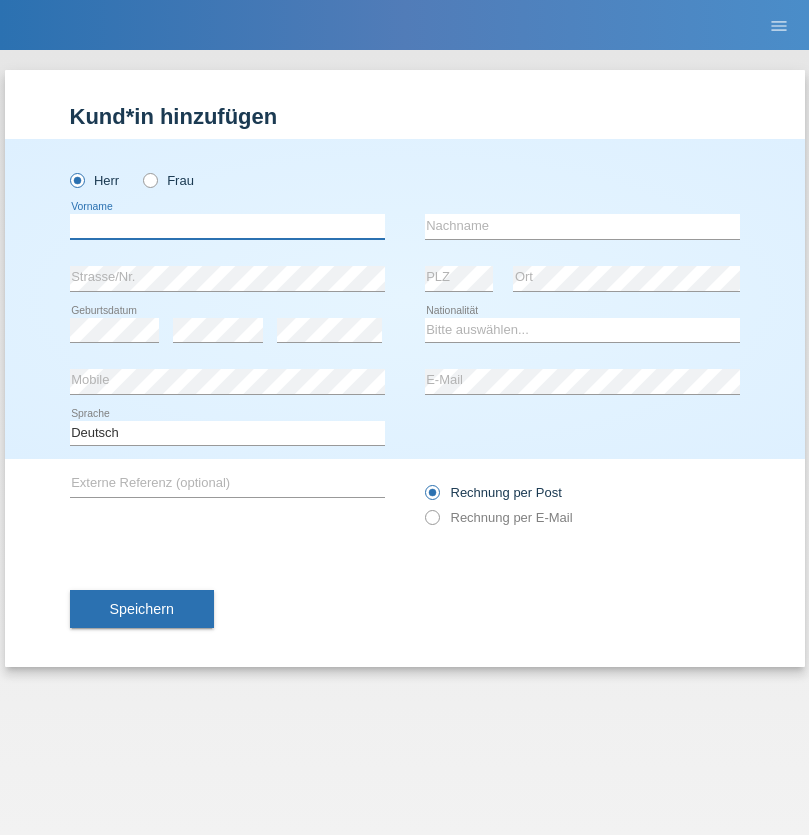 click at bounding box center [227, 226] 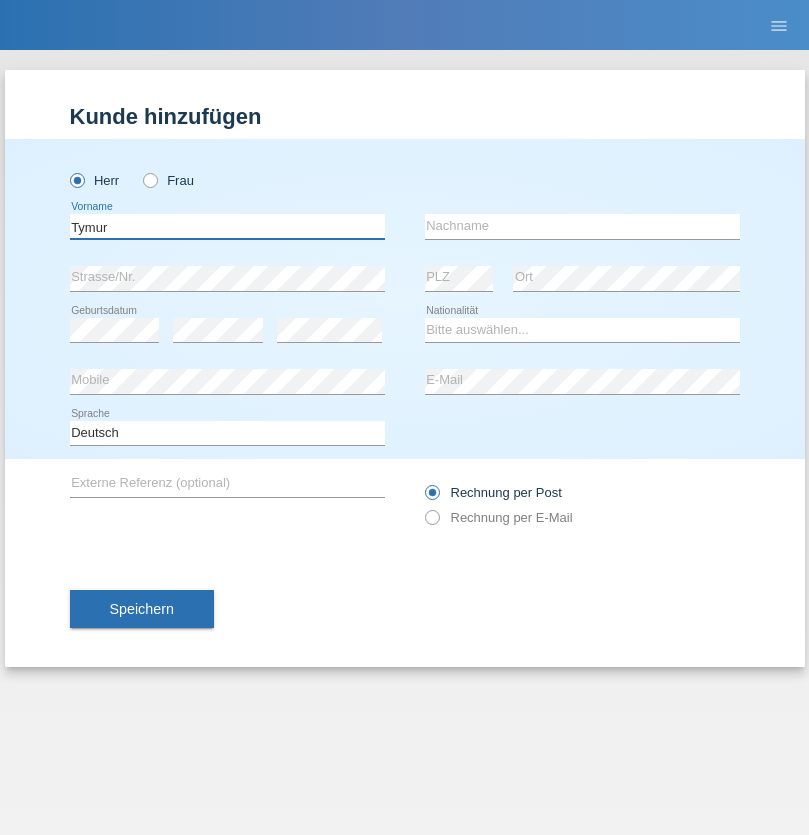 type on "Tymur" 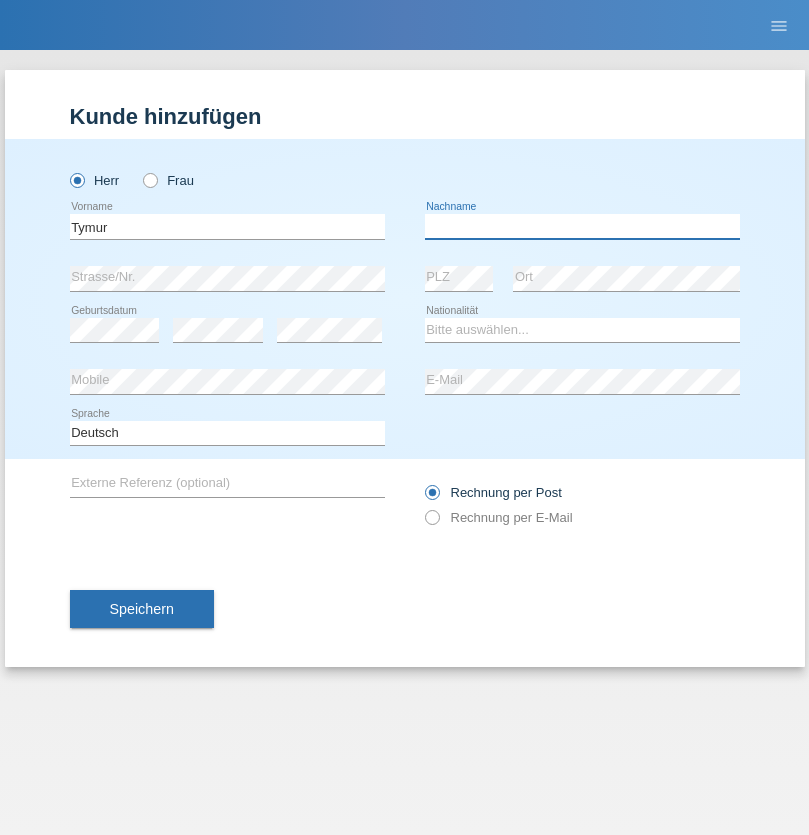 click at bounding box center [582, 226] 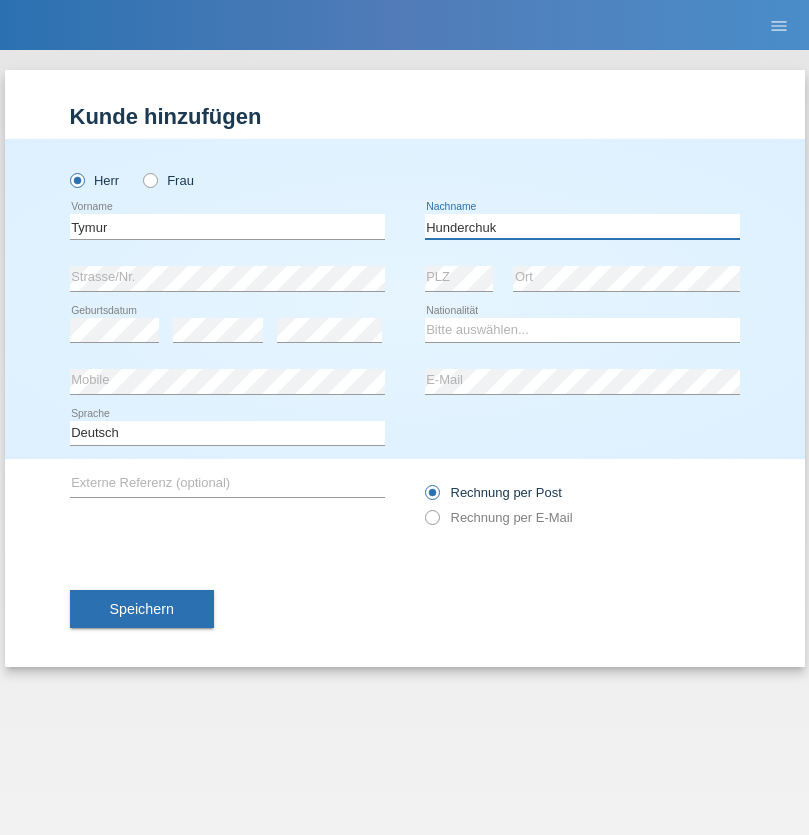 type on "Hunderchuk" 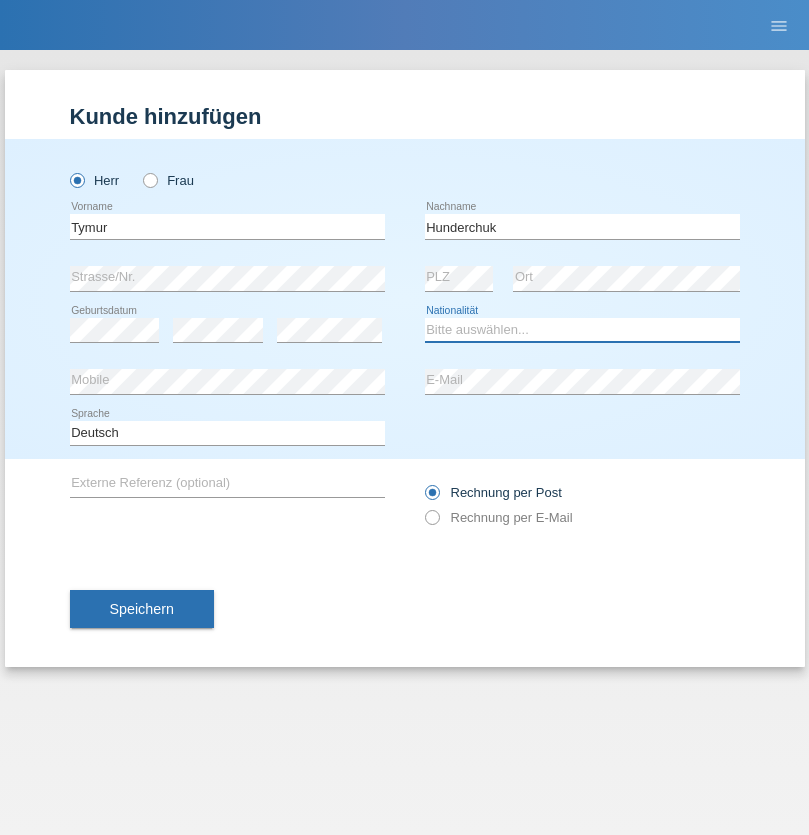 select on "UA" 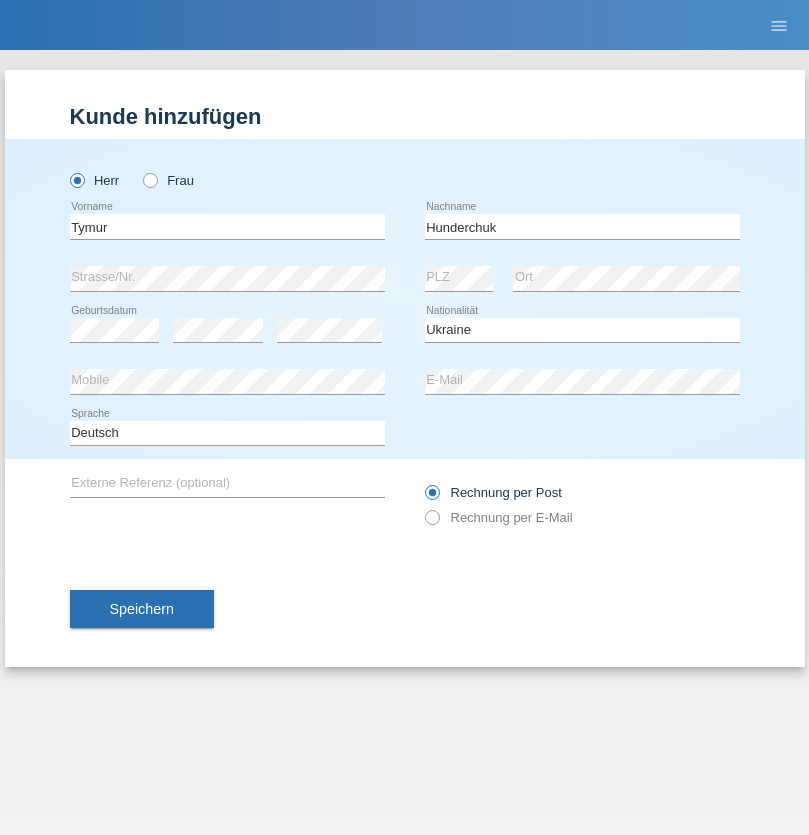 select on "C" 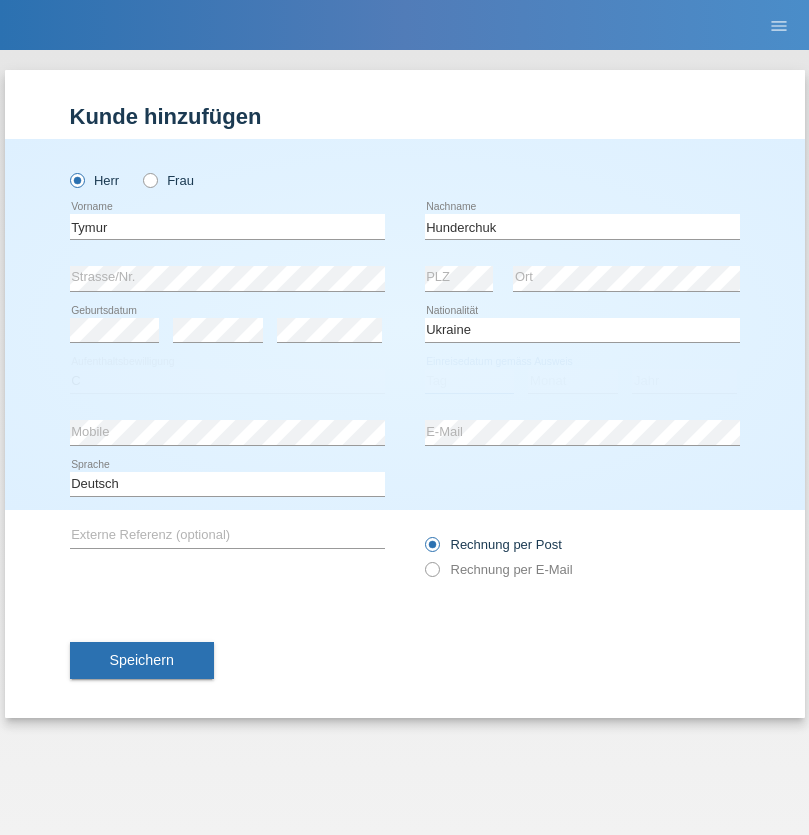 select on "20" 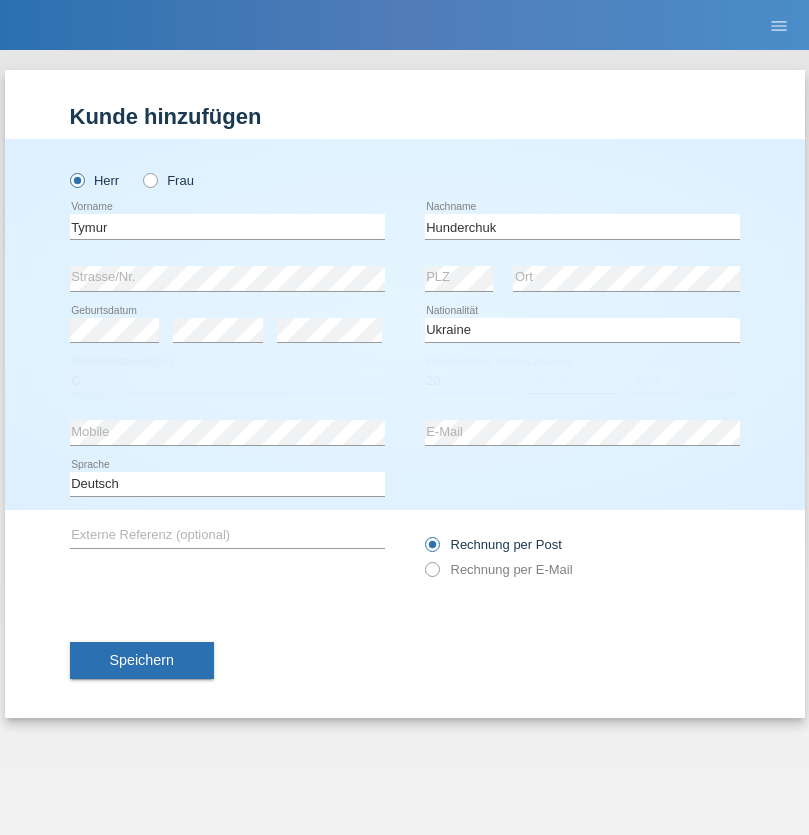 select on "08" 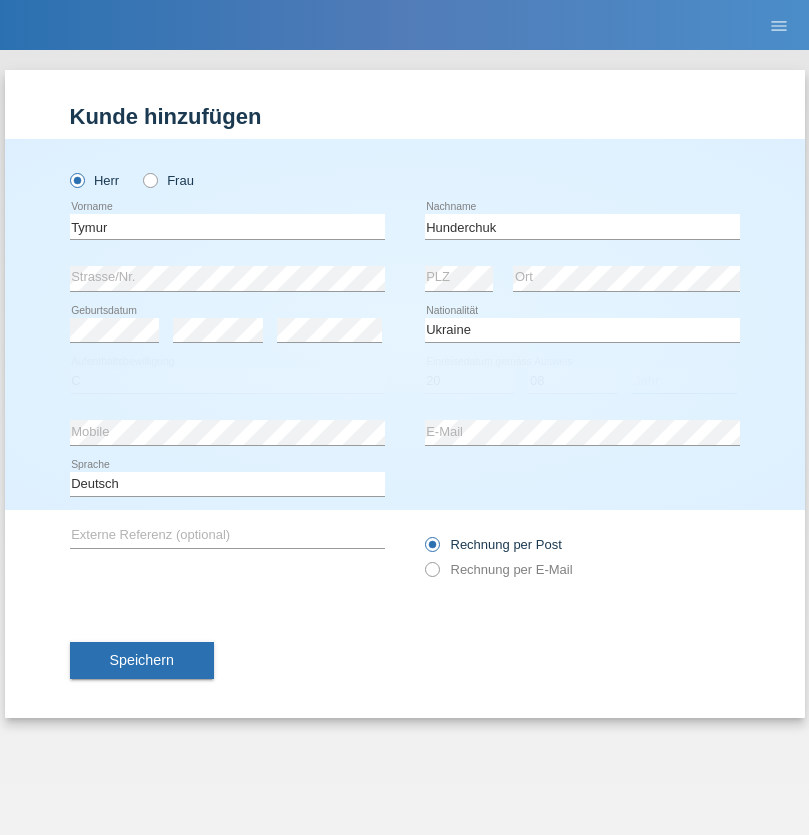 select on "2021" 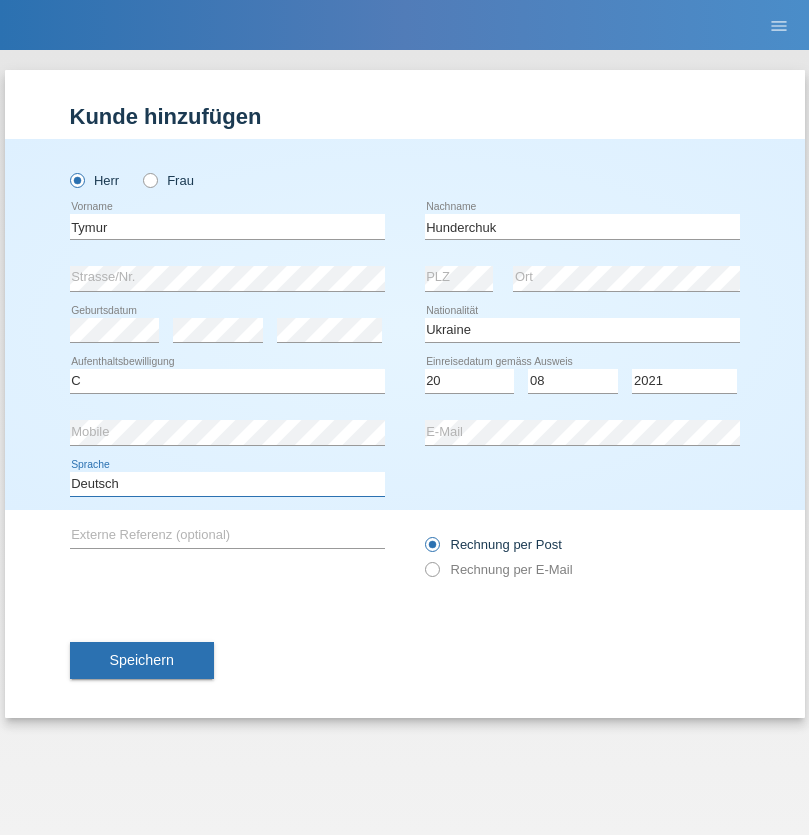select on "en" 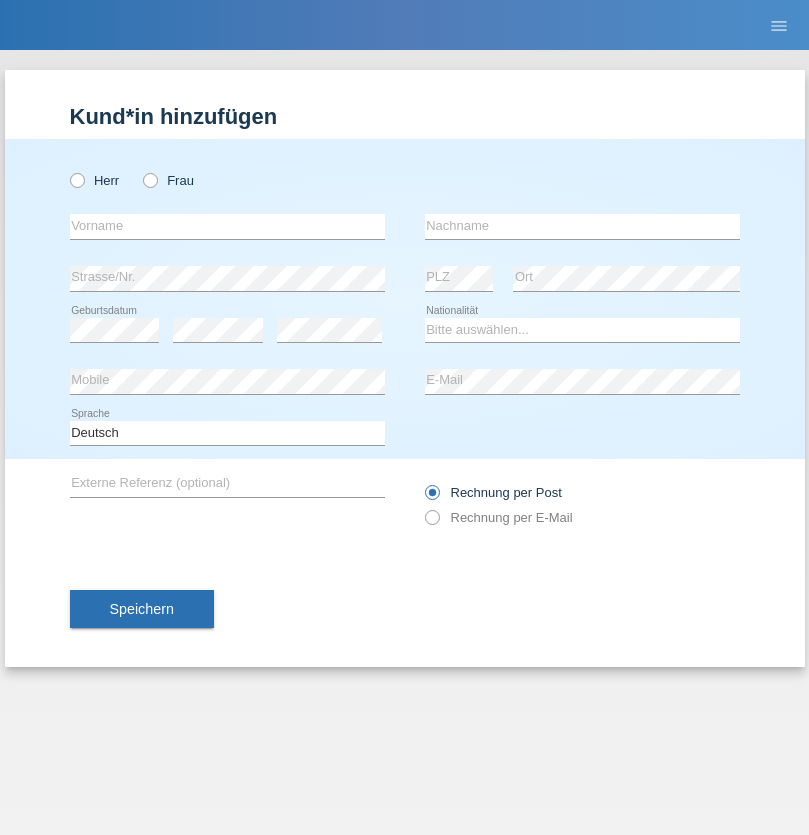 scroll, scrollTop: 0, scrollLeft: 0, axis: both 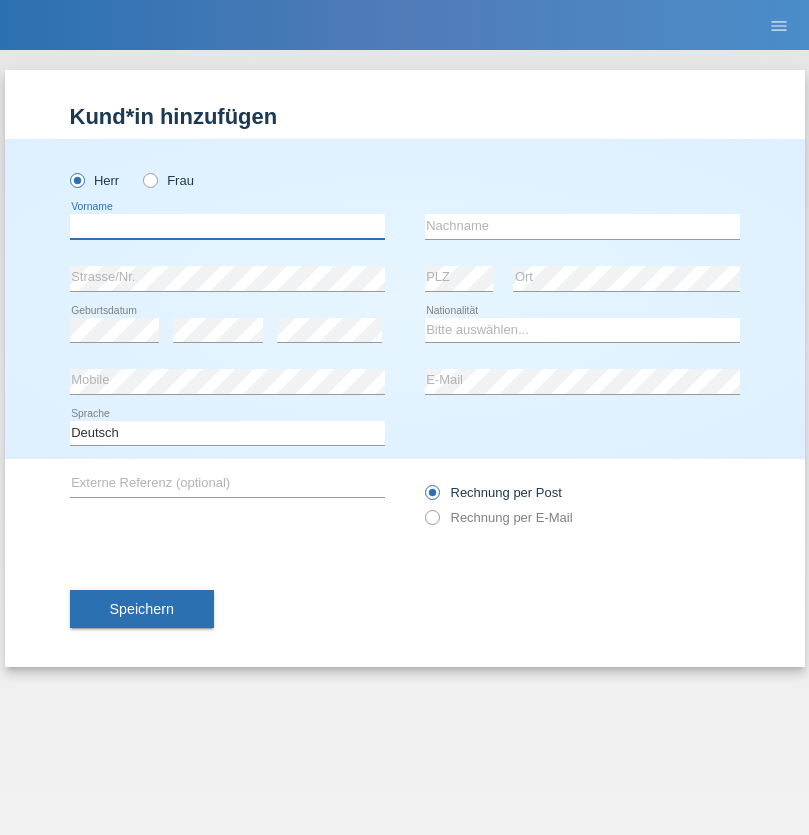 click at bounding box center (227, 226) 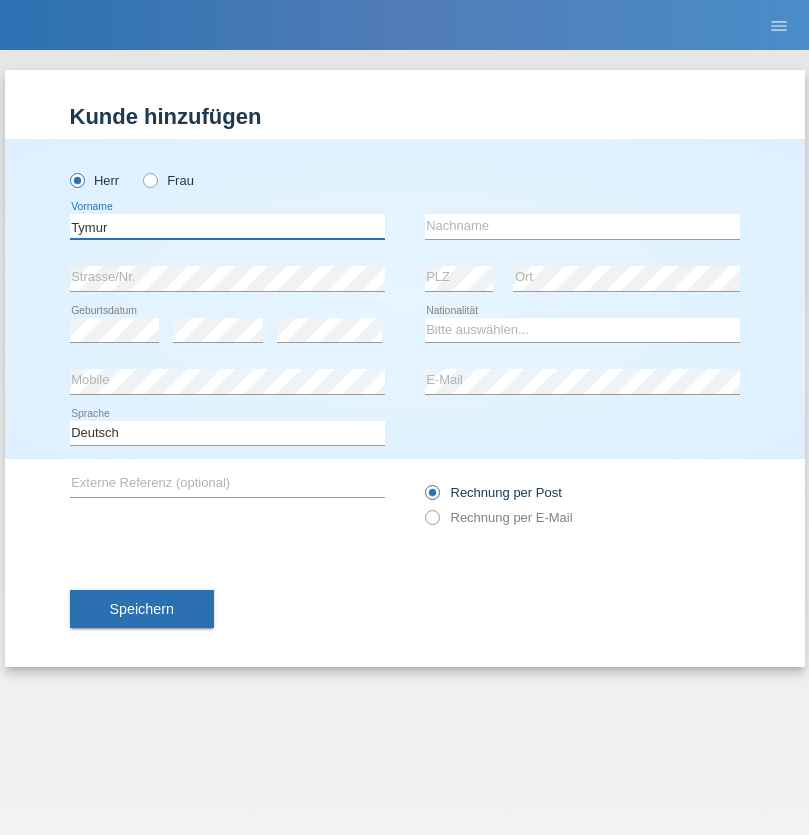 type on "Tymur" 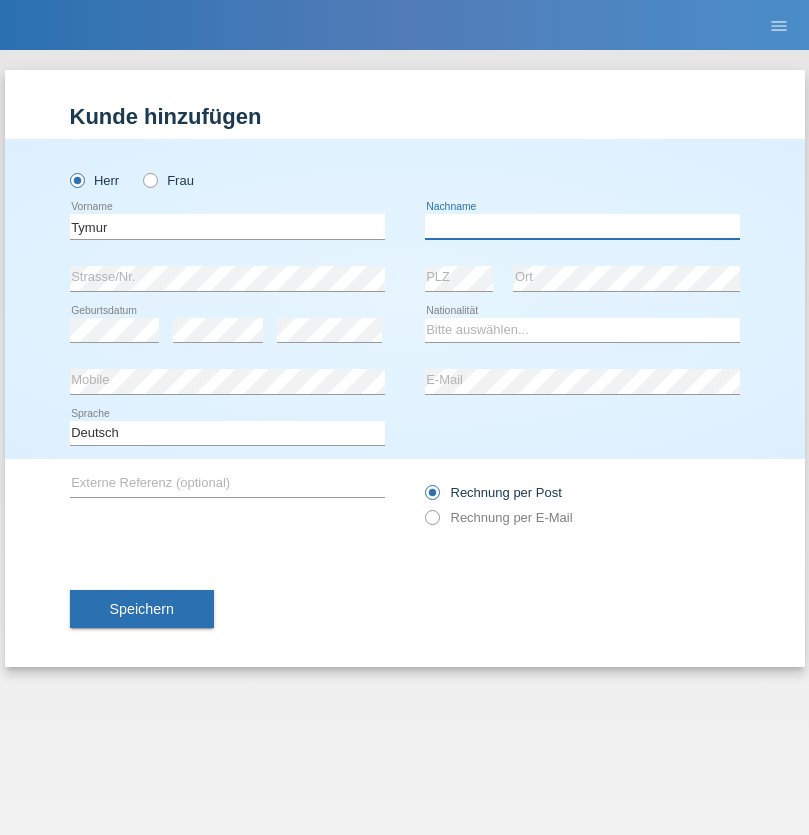 click at bounding box center [582, 226] 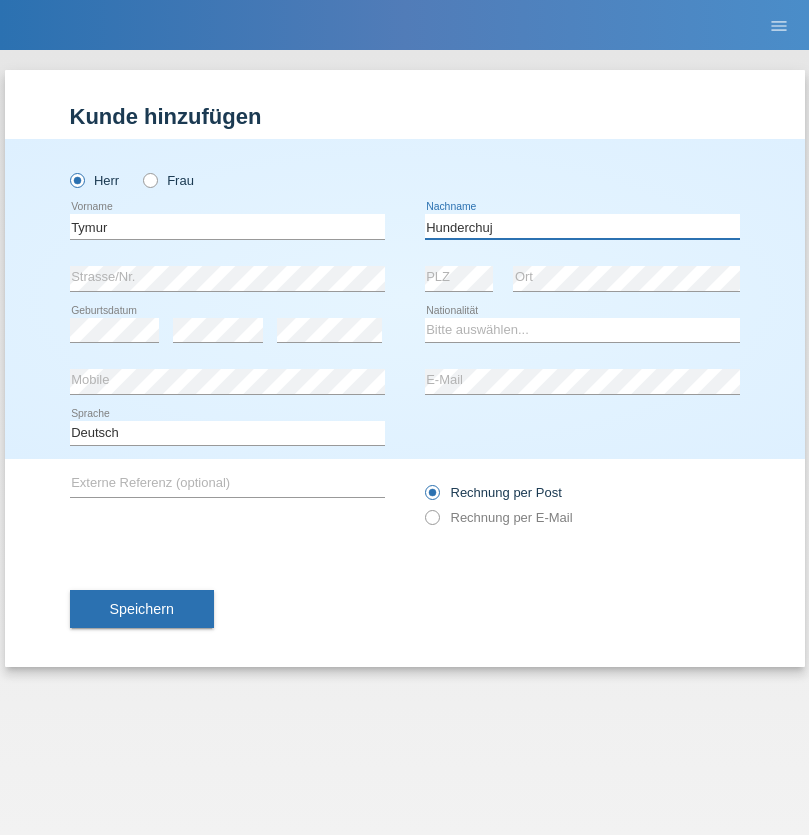 type on "Hunderchuj" 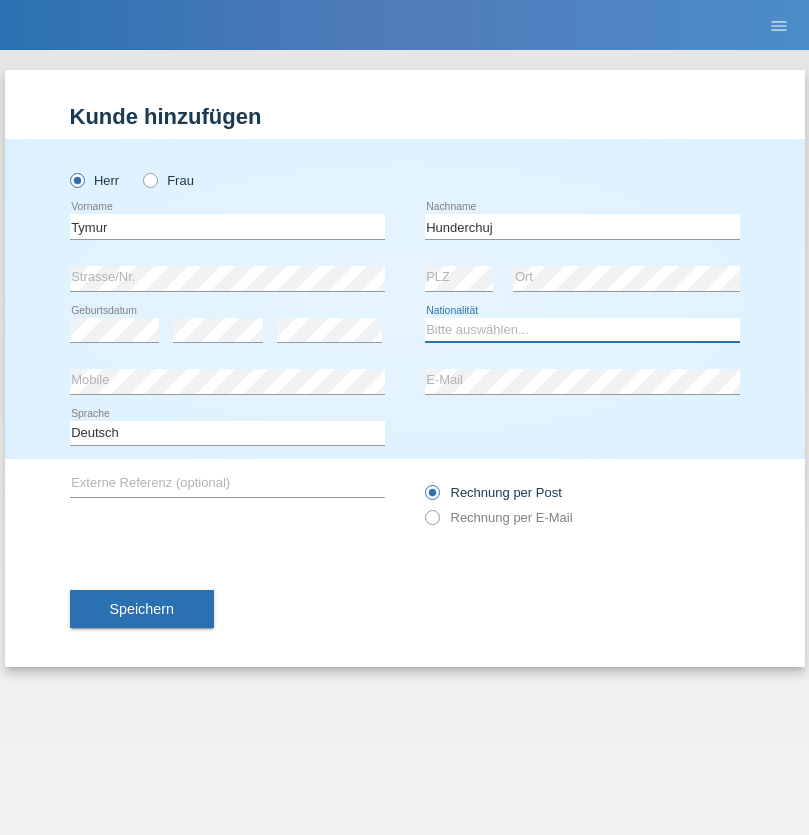 select on "UA" 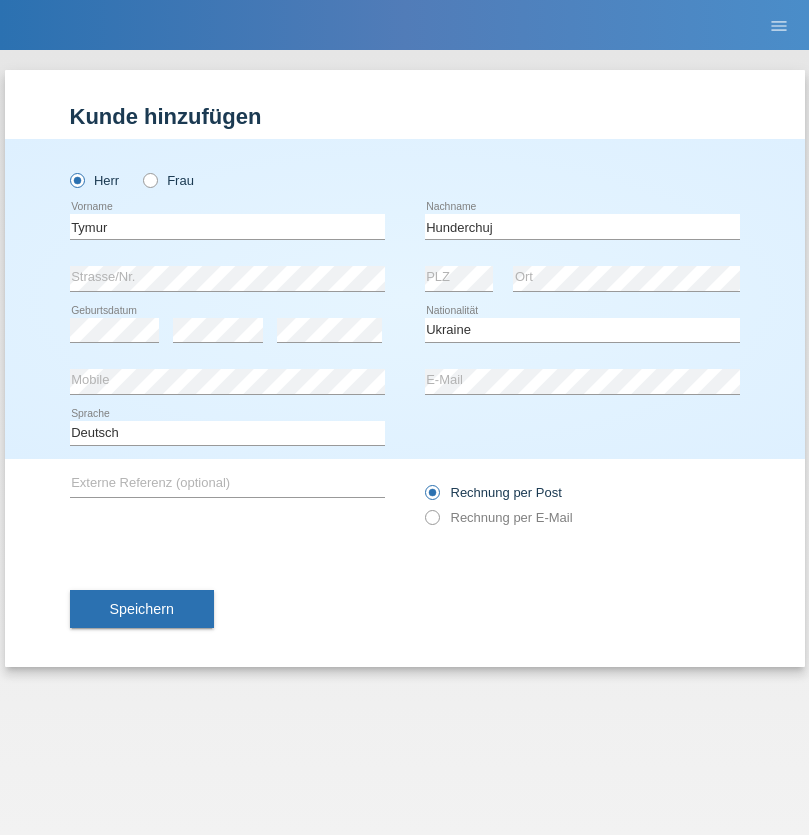select on "C" 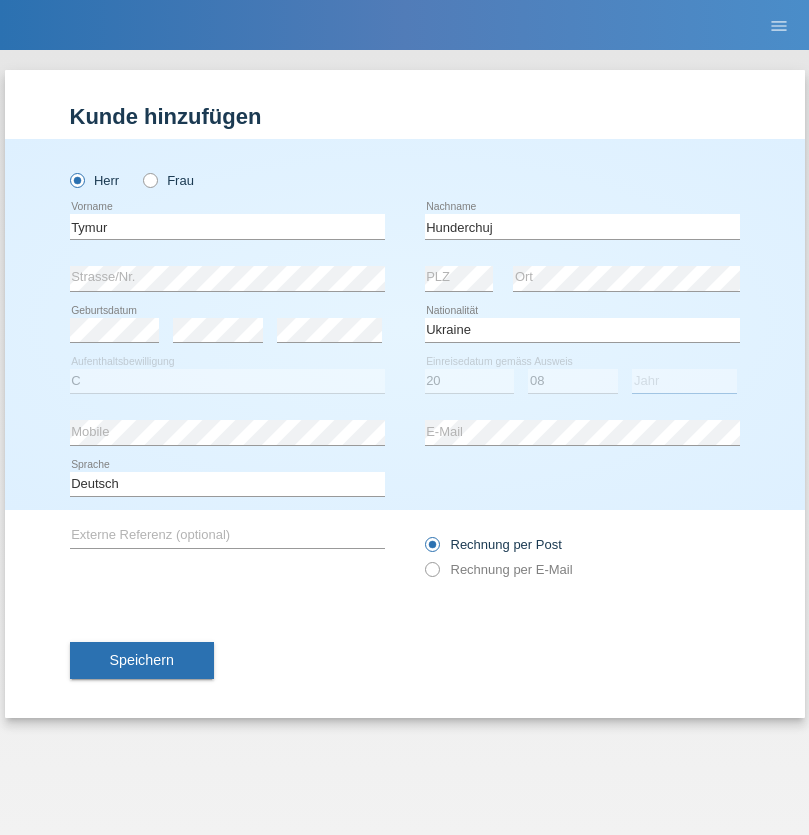 select on "2021" 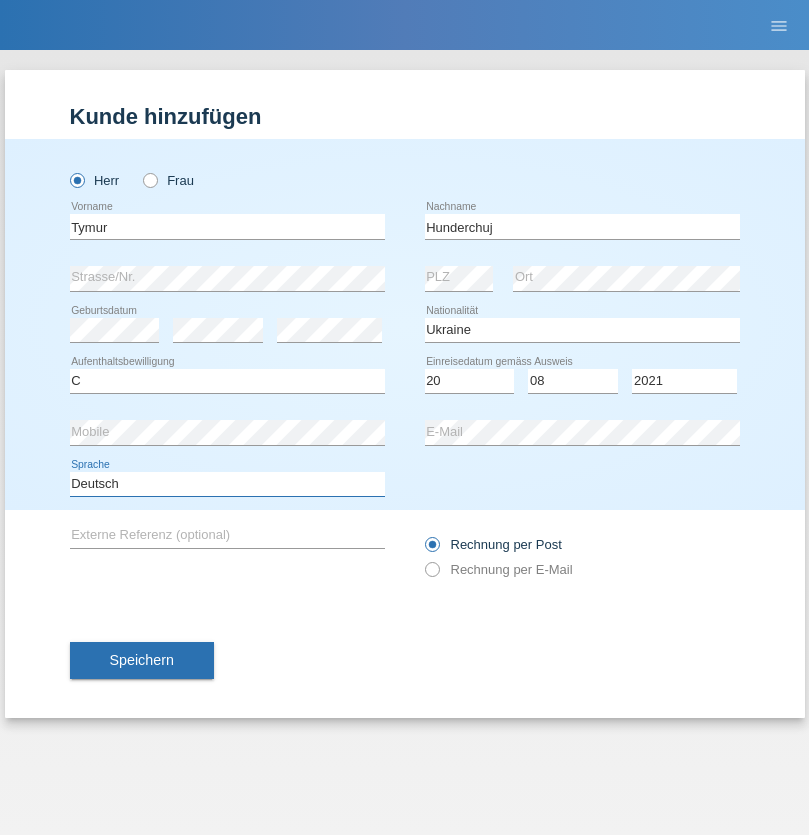 select on "en" 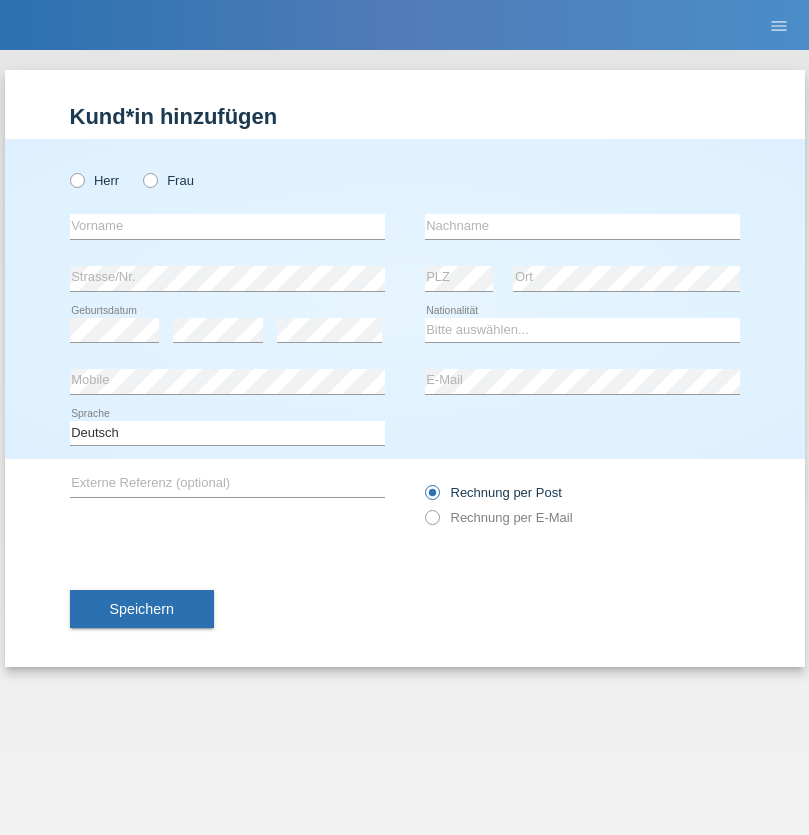 scroll, scrollTop: 0, scrollLeft: 0, axis: both 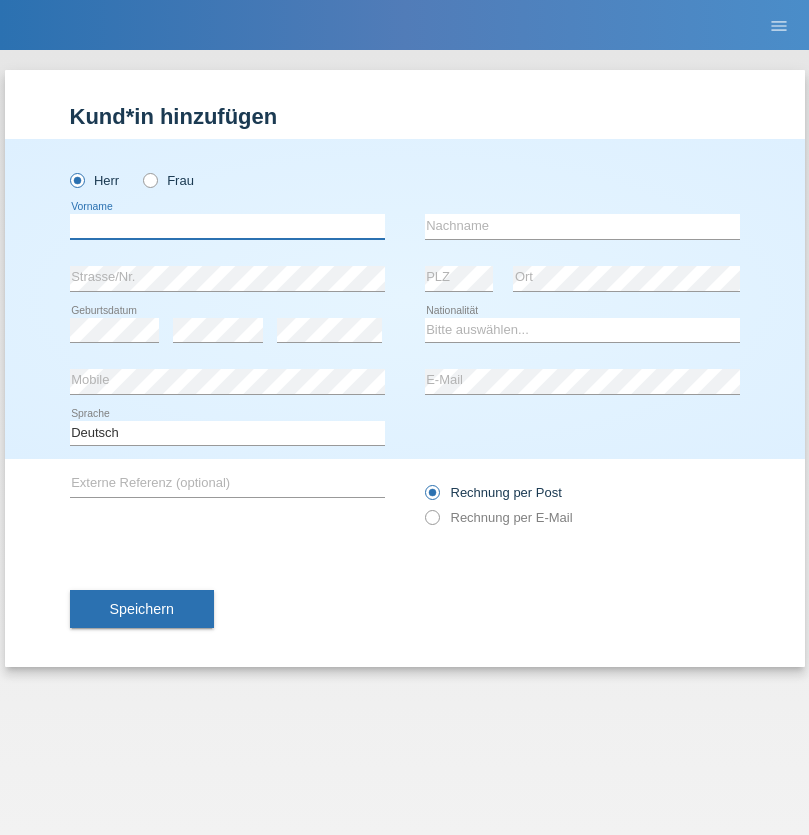 click at bounding box center (227, 226) 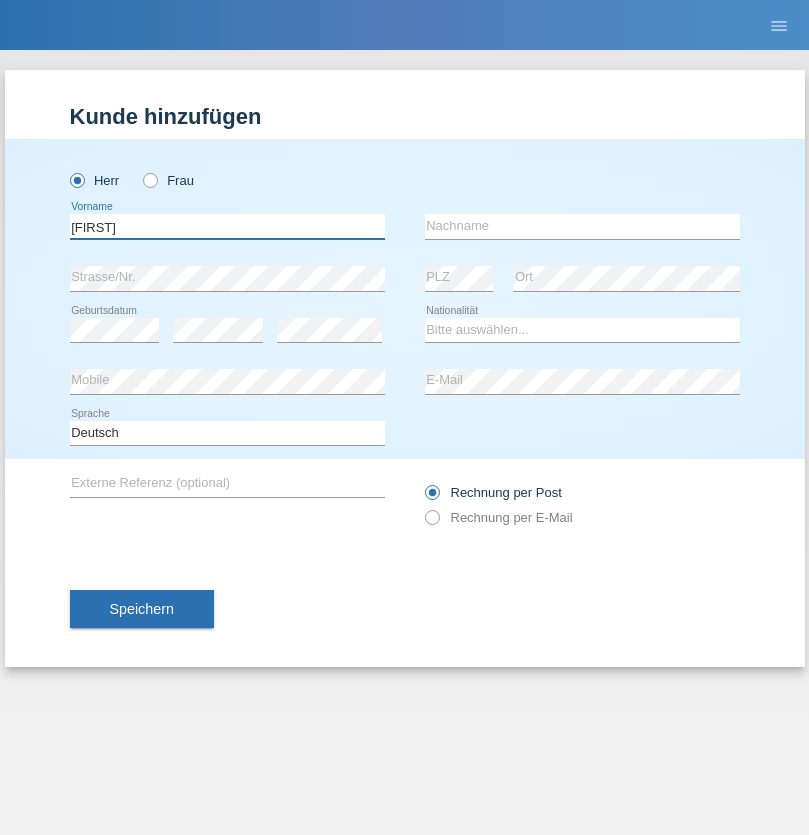 type on "[FIRST]" 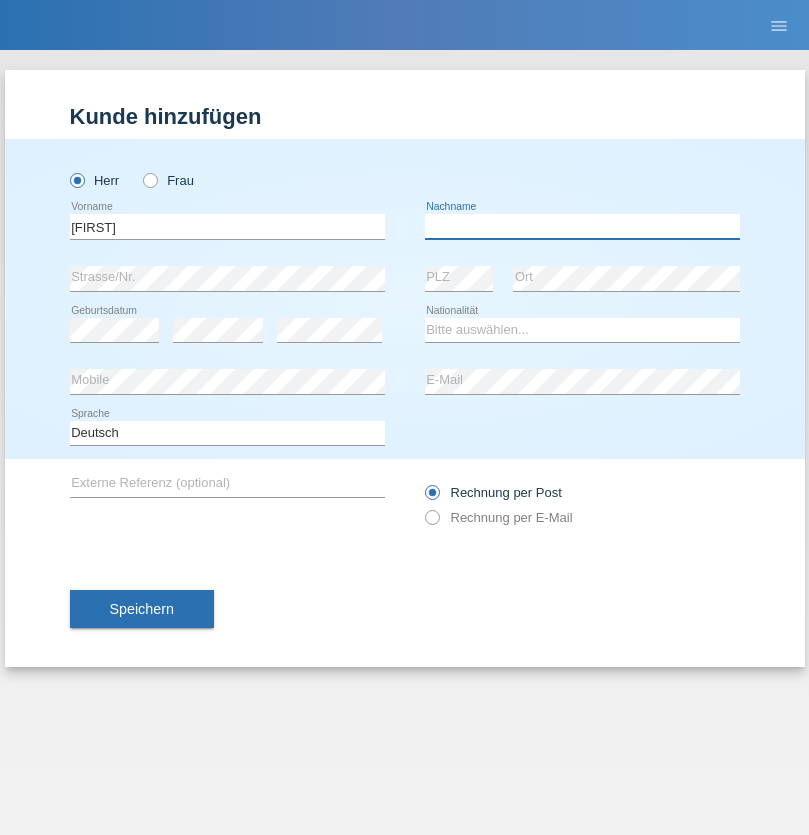 click at bounding box center (582, 226) 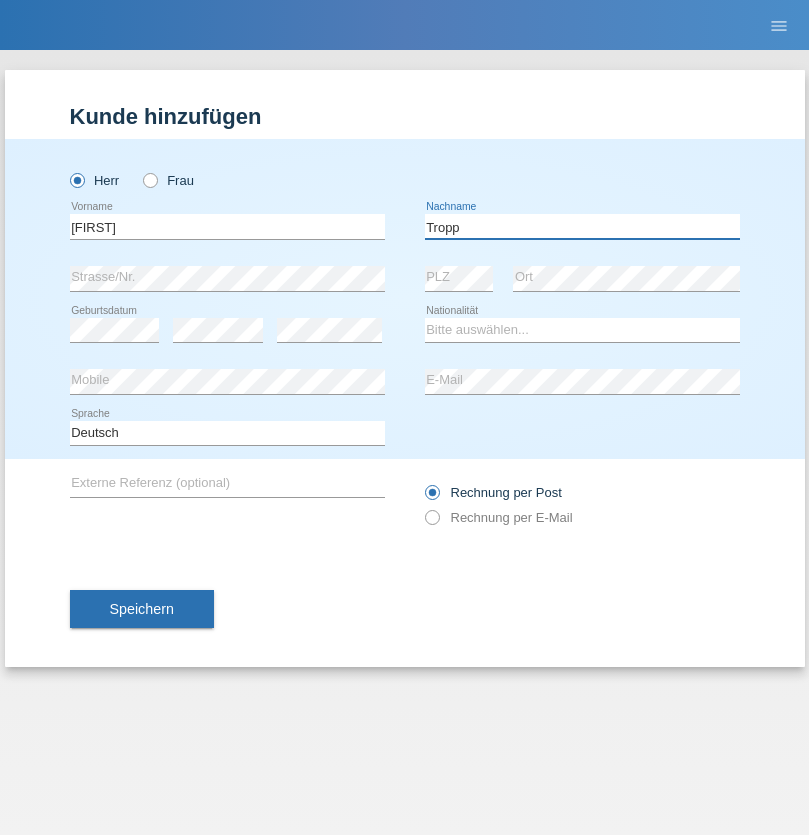 type on "Tropp" 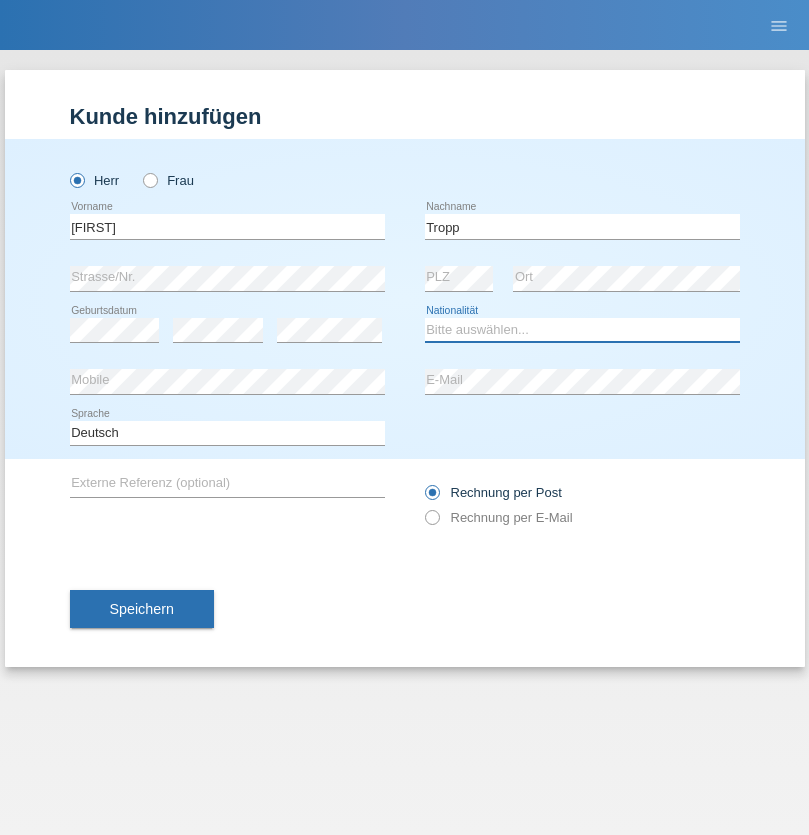 select on "SK" 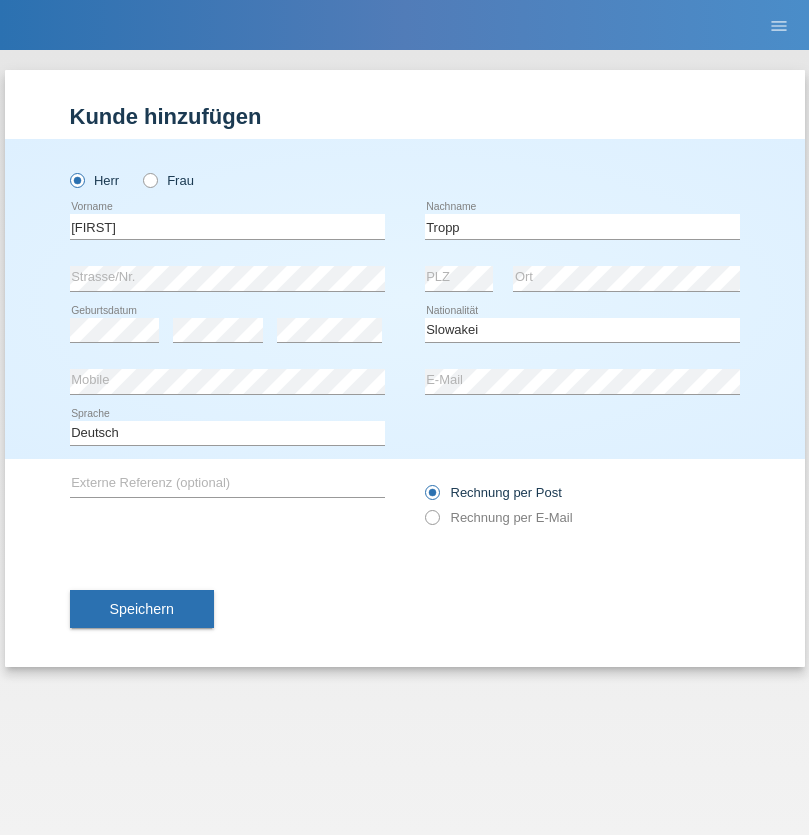 select on "C" 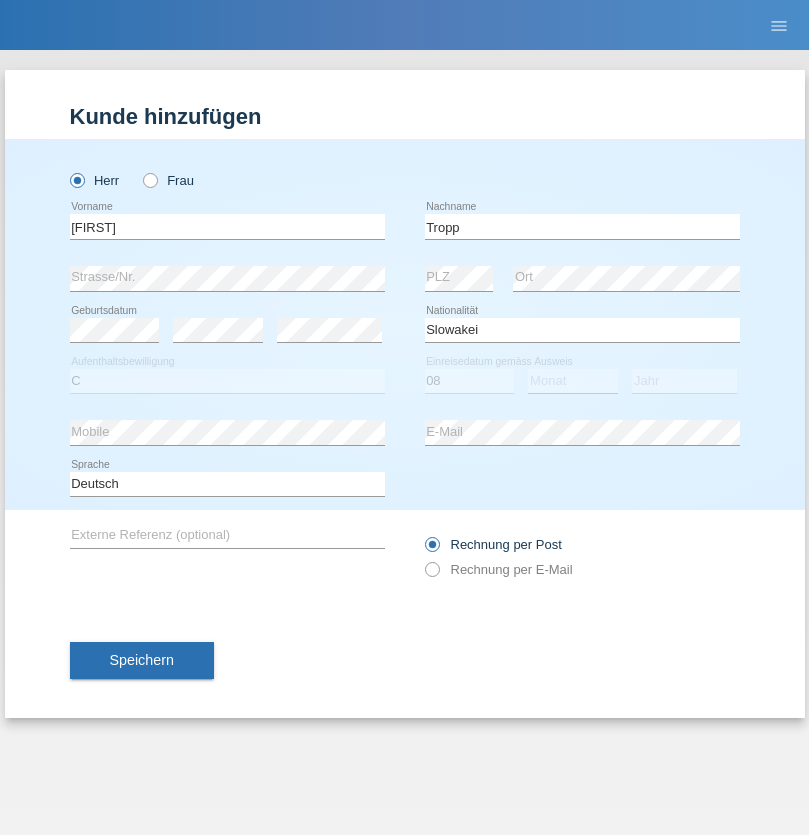 select on "08" 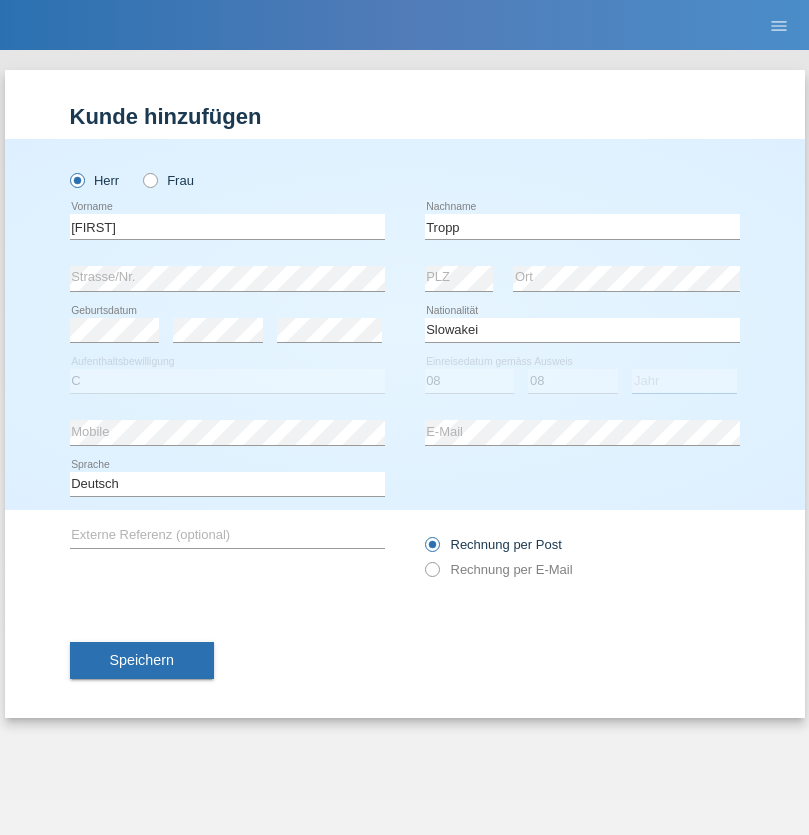 select on "2021" 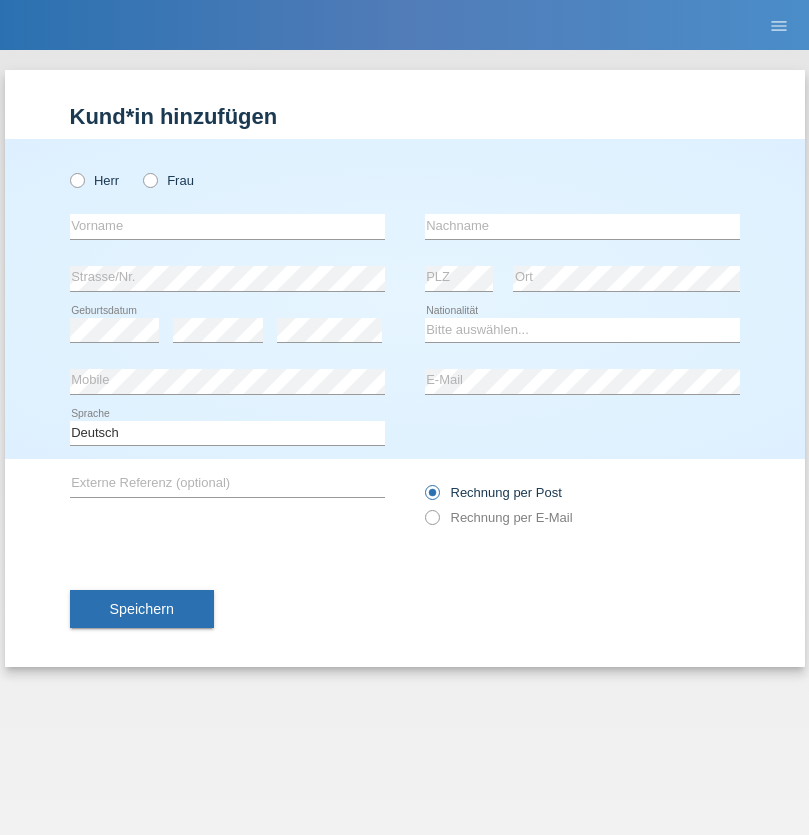 scroll, scrollTop: 0, scrollLeft: 0, axis: both 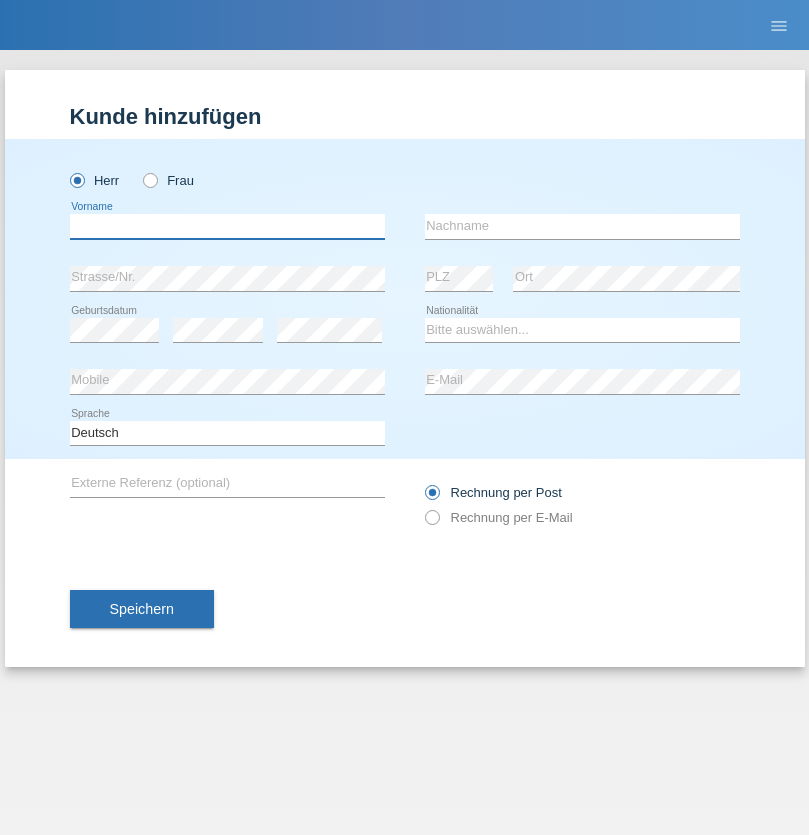 click at bounding box center [227, 226] 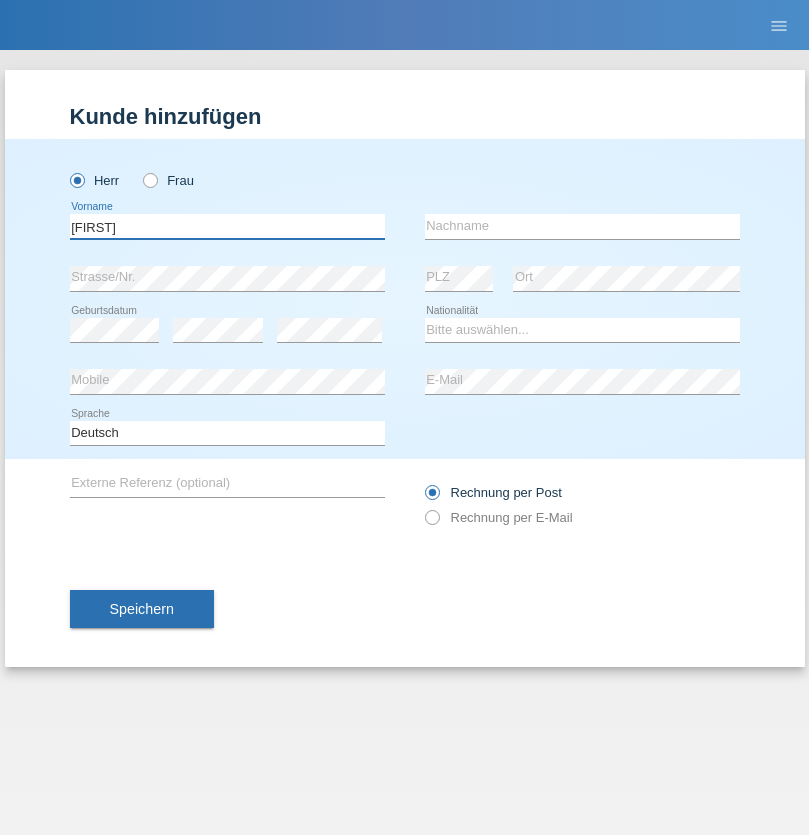type on "[FIRST]" 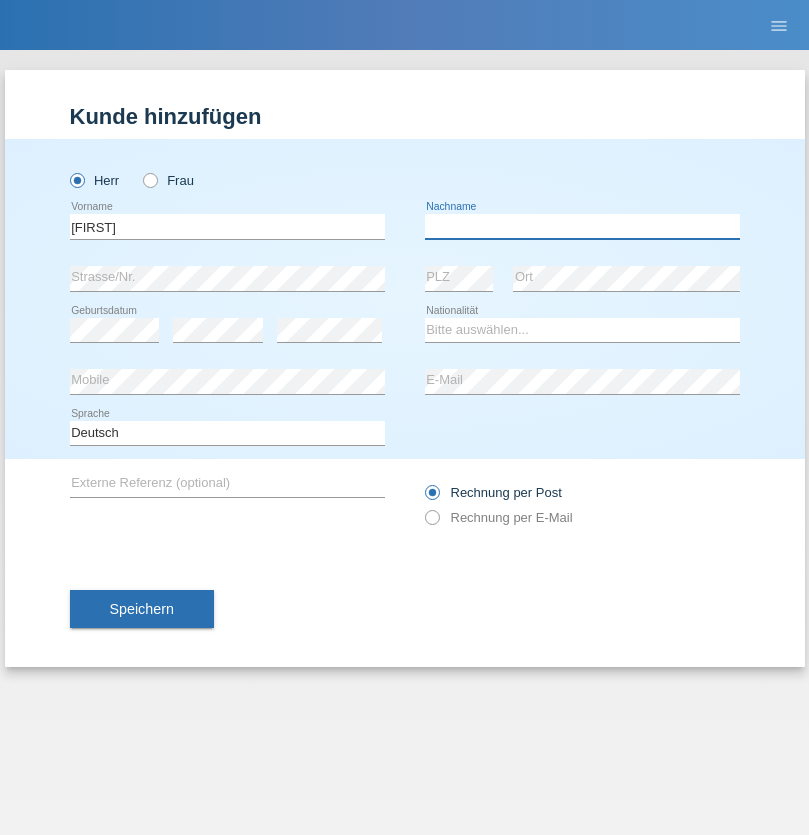 click at bounding box center [582, 226] 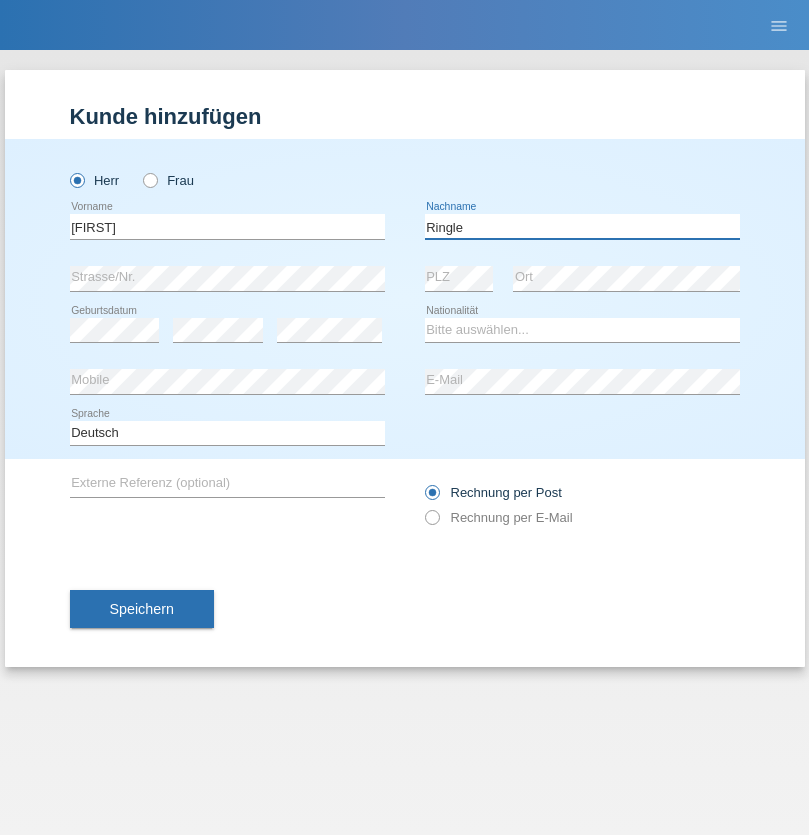 type on "Ringle" 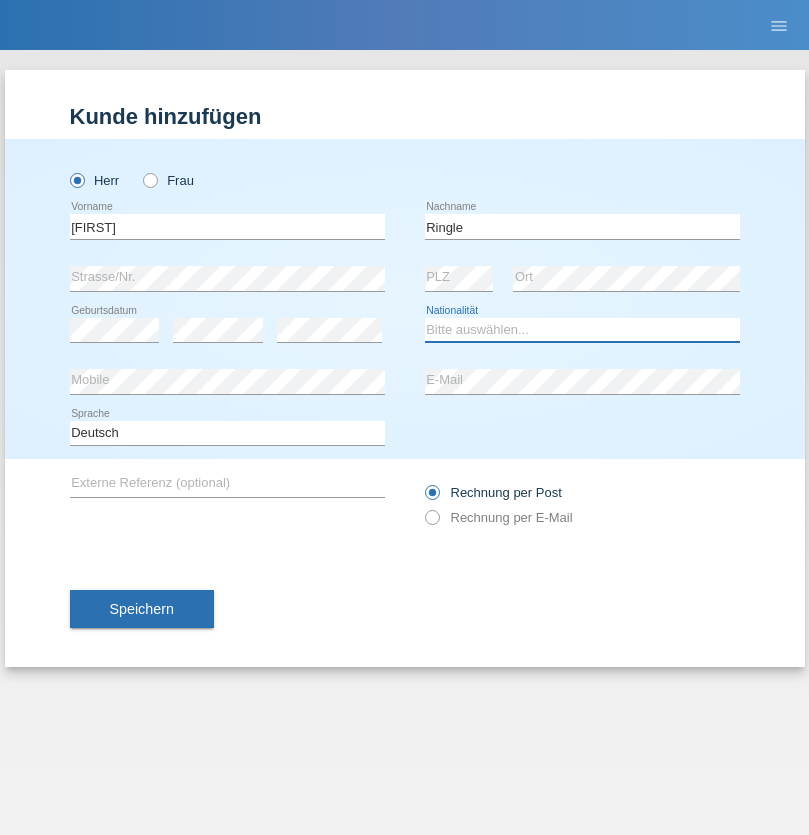 select on "DE" 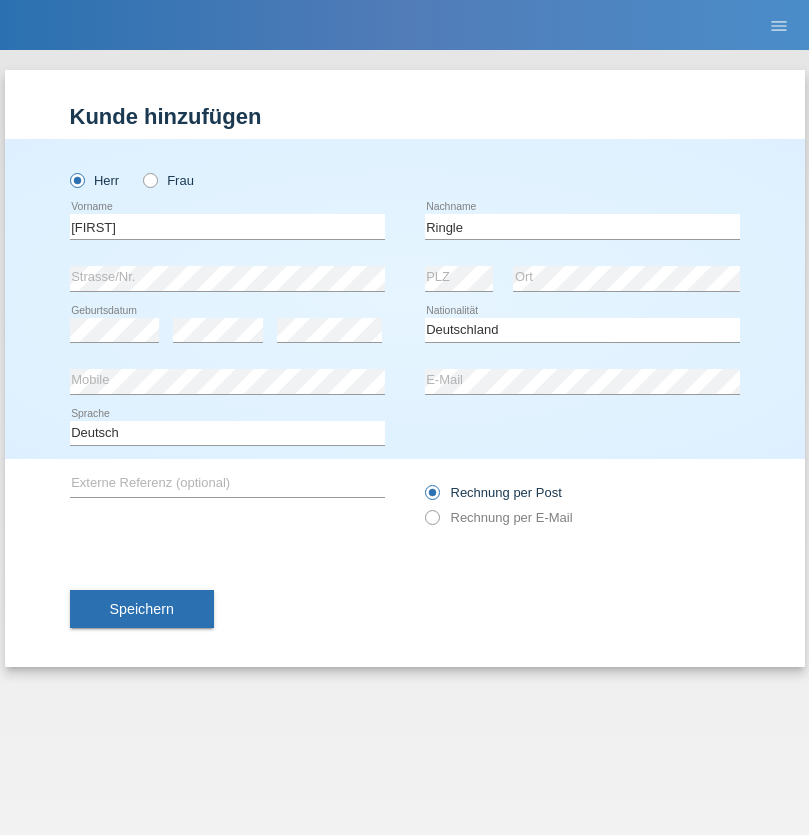 select on "C" 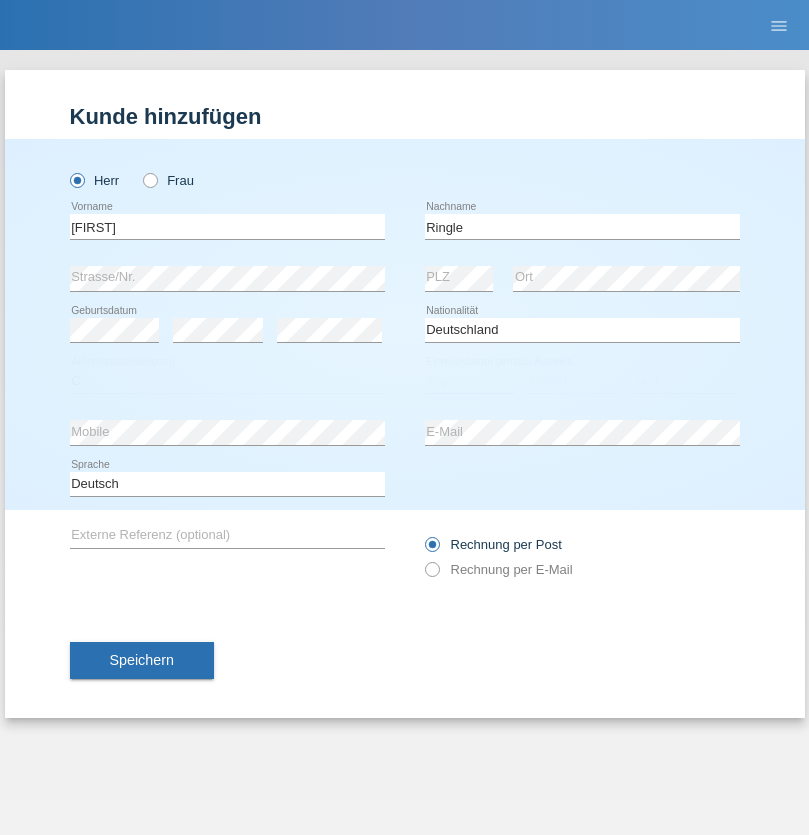 select on "06" 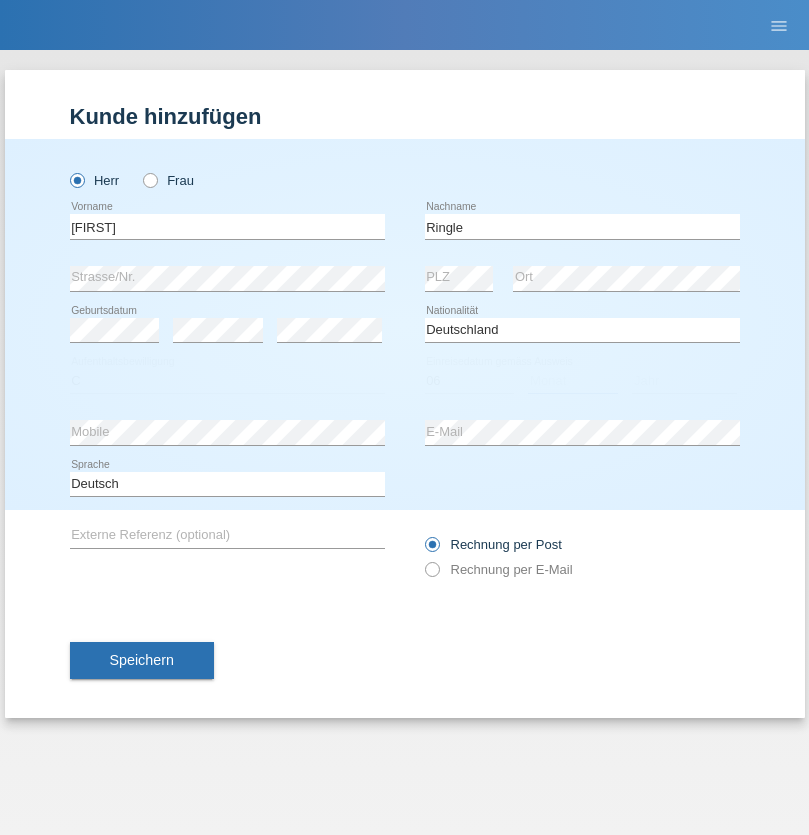 select on "01" 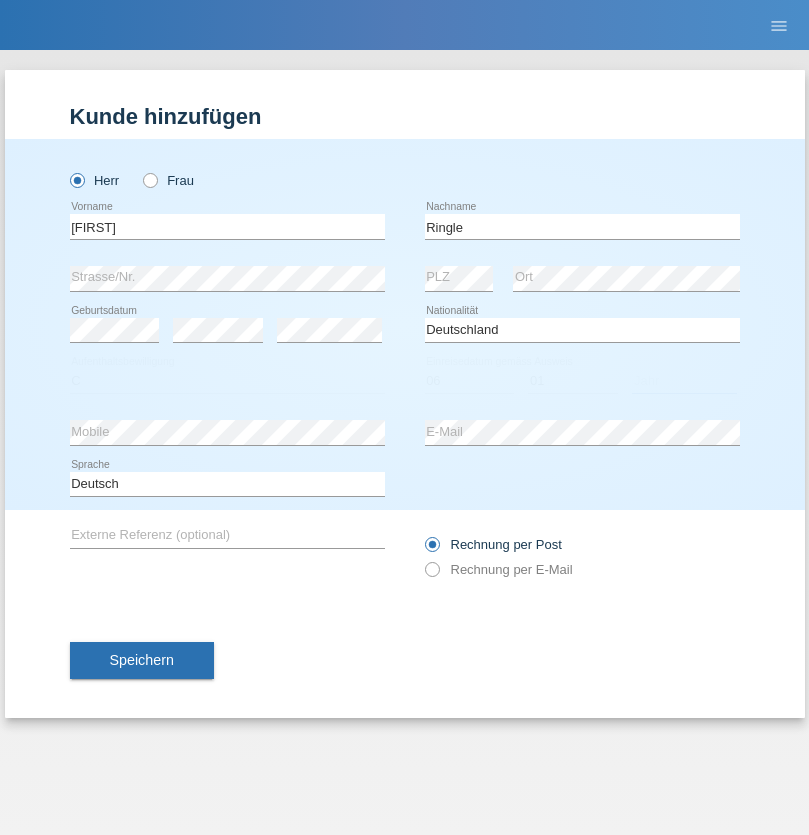 select on "2021" 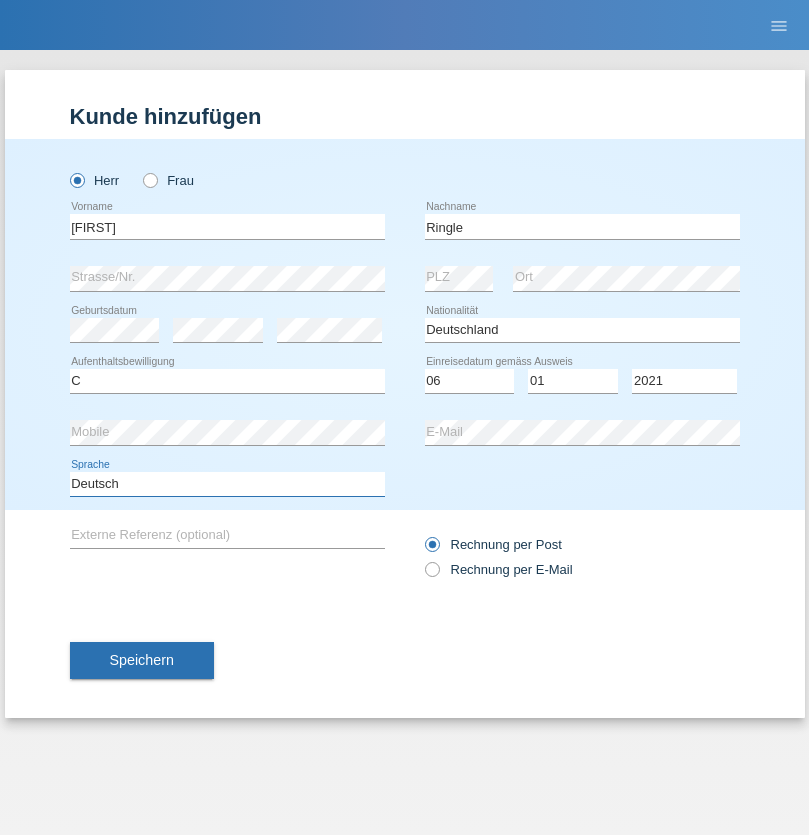 select on "en" 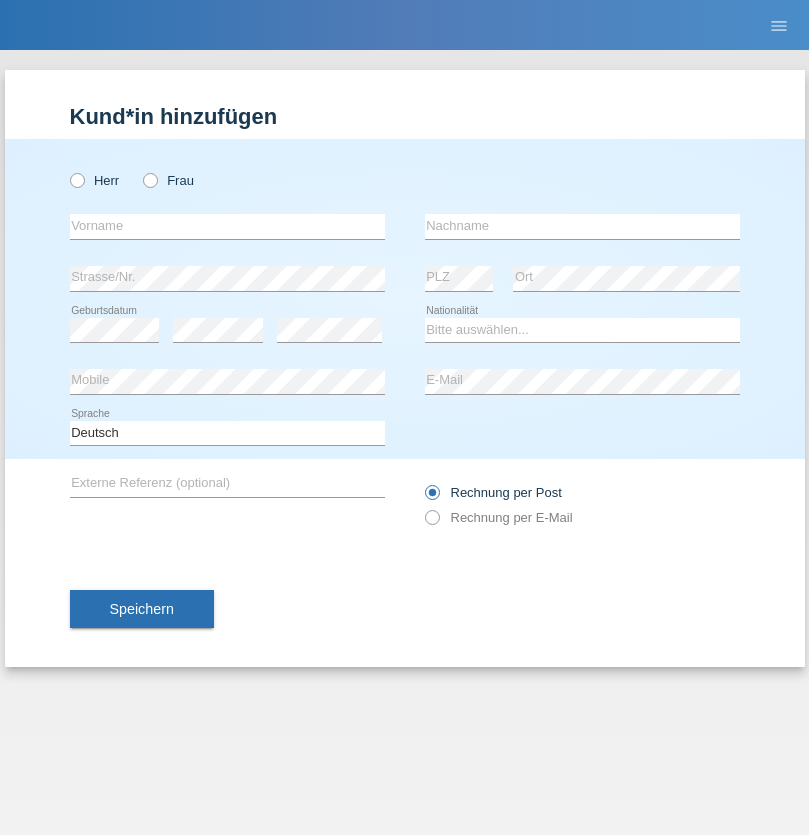 scroll, scrollTop: 0, scrollLeft: 0, axis: both 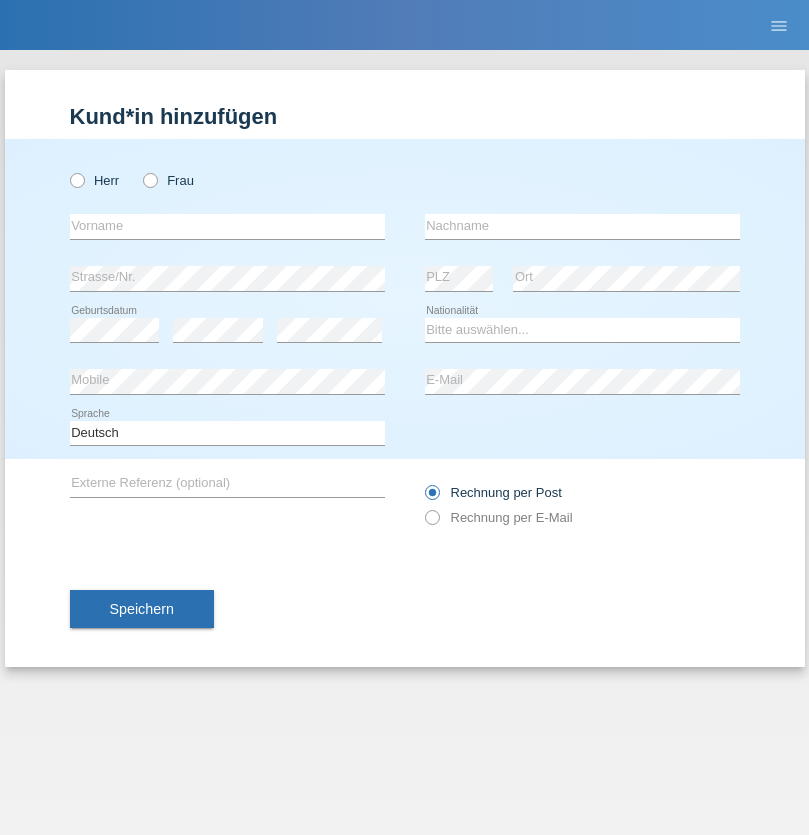 radio on "true" 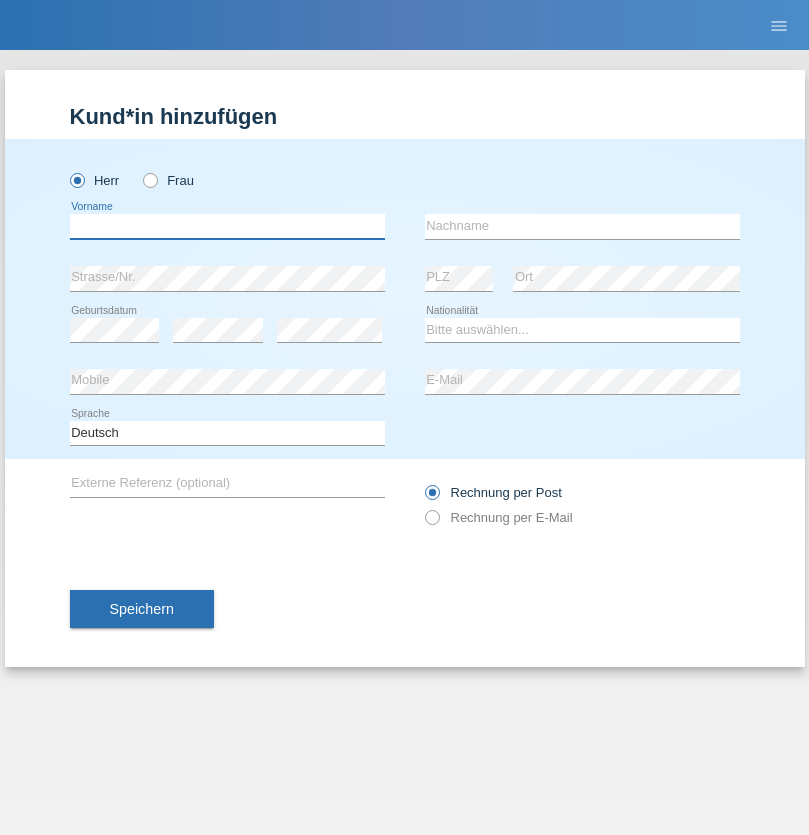 click at bounding box center [227, 226] 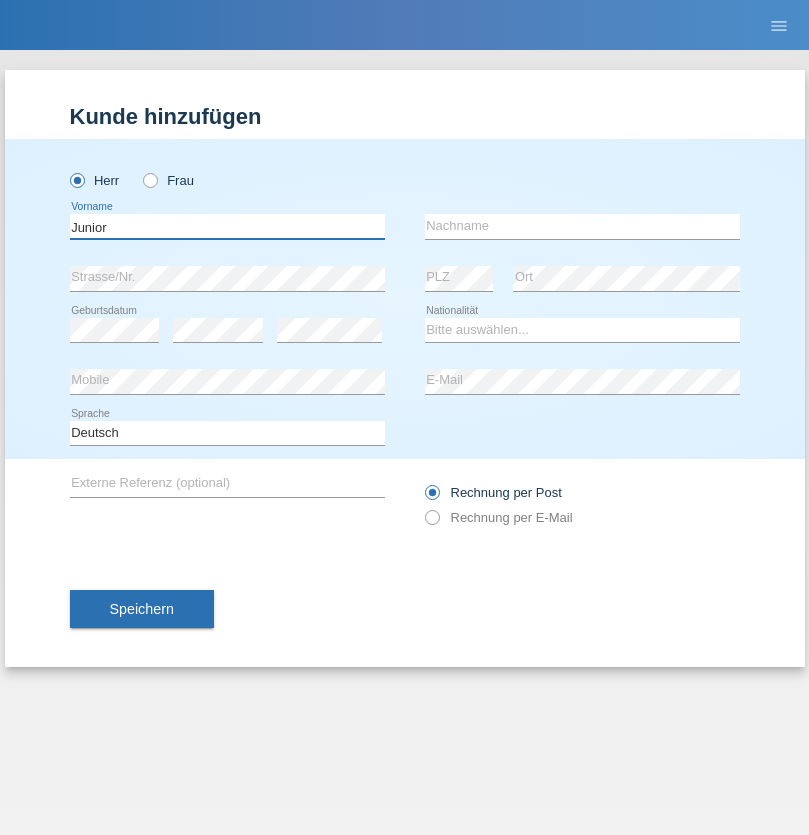 type on "Junior" 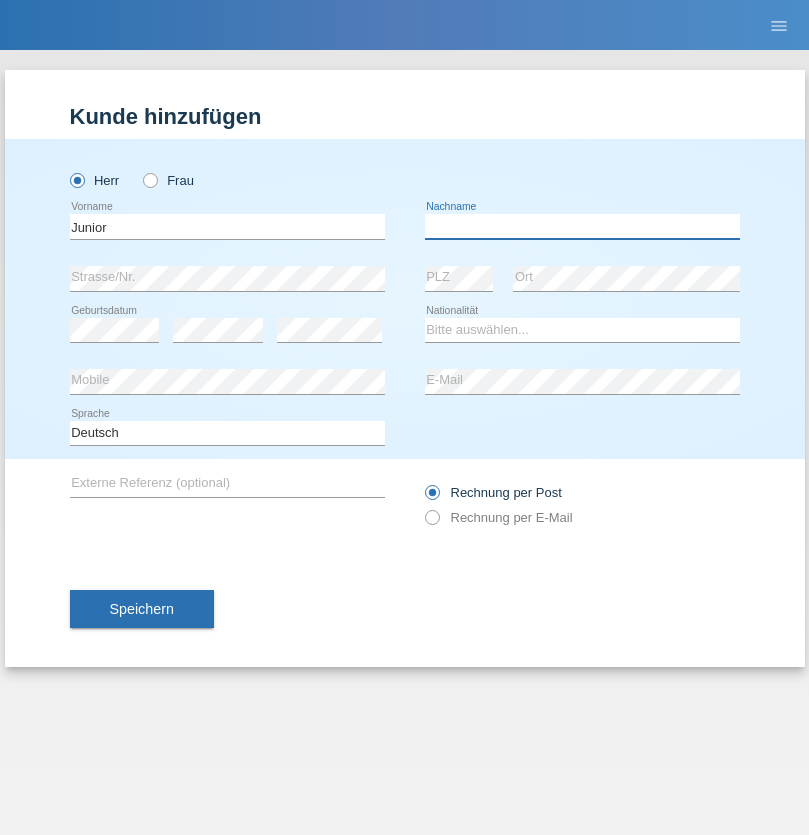 click at bounding box center [582, 226] 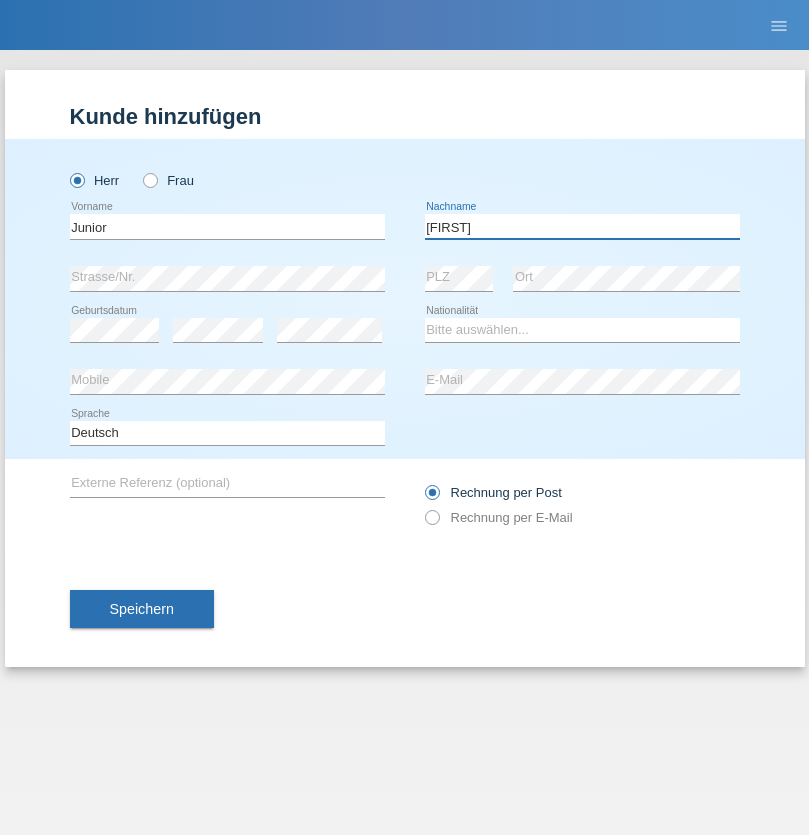 type on "Mauricio" 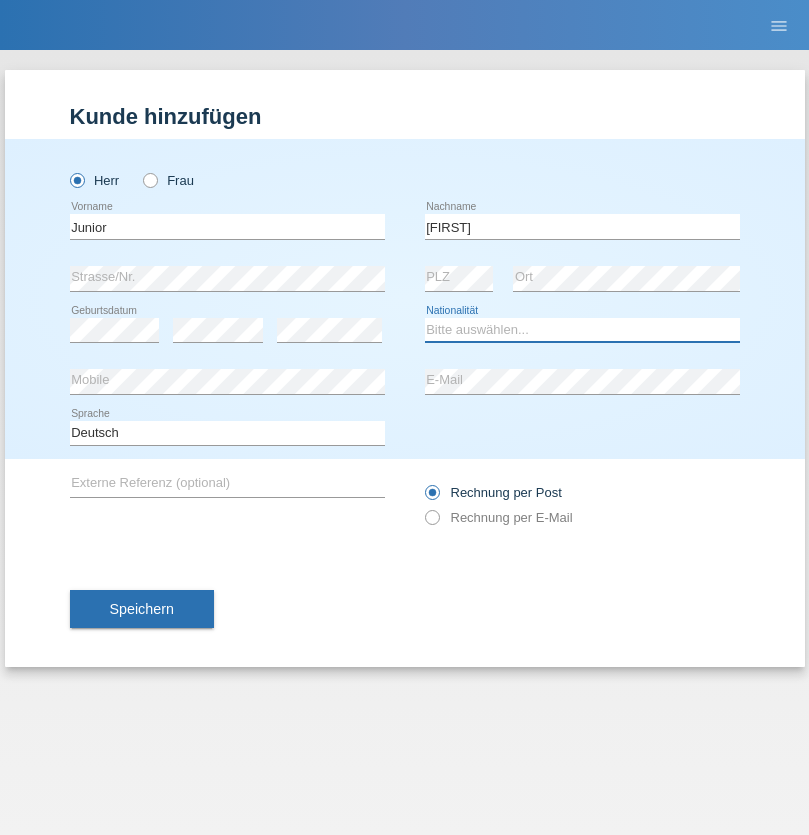 select on "CH" 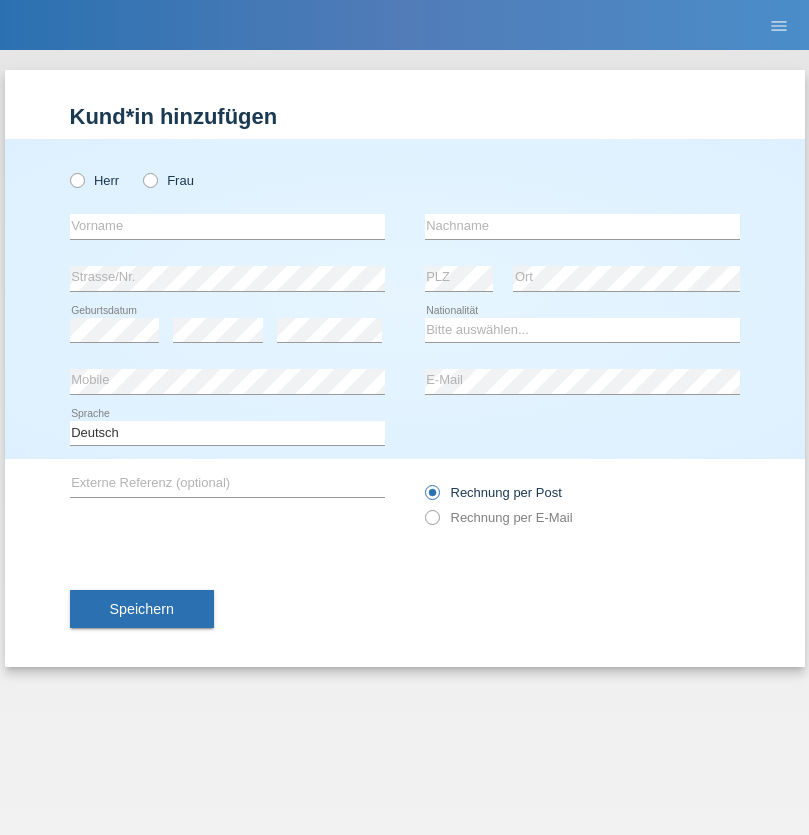 scroll, scrollTop: 0, scrollLeft: 0, axis: both 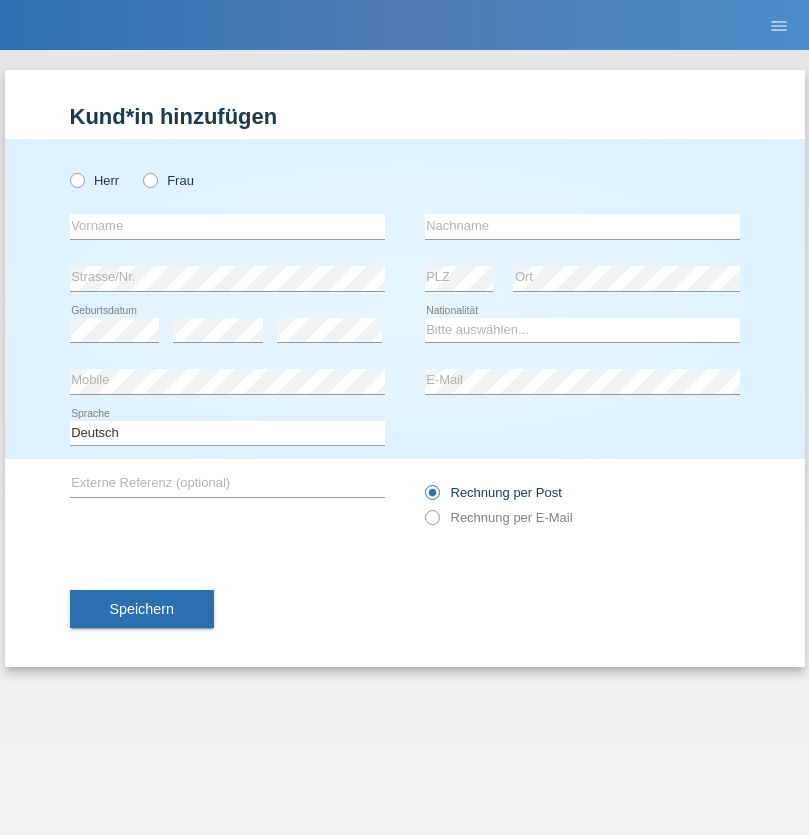 radio on "true" 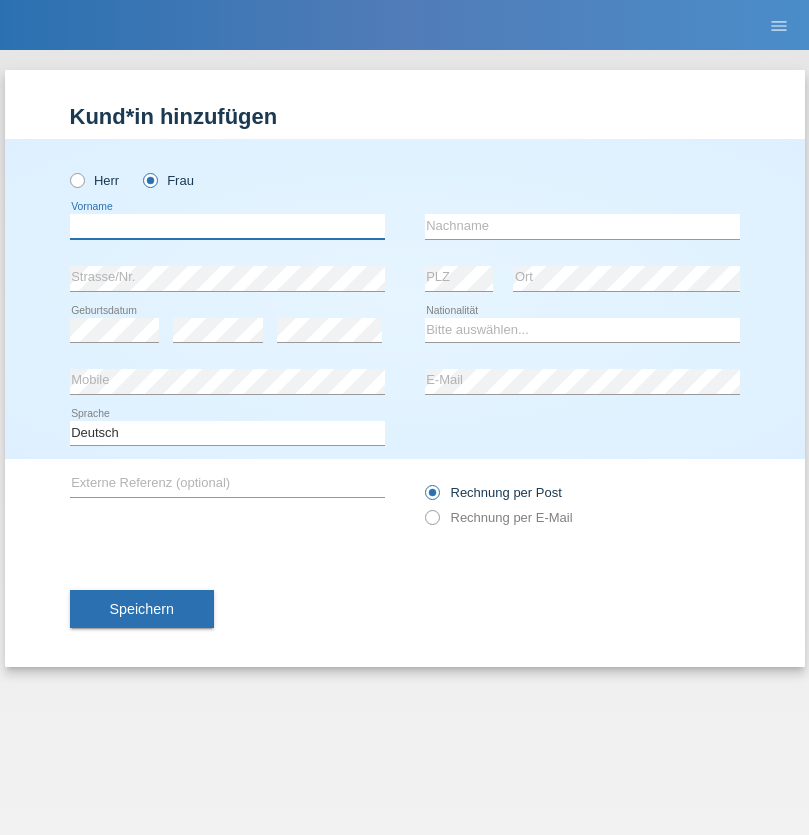 click at bounding box center (227, 226) 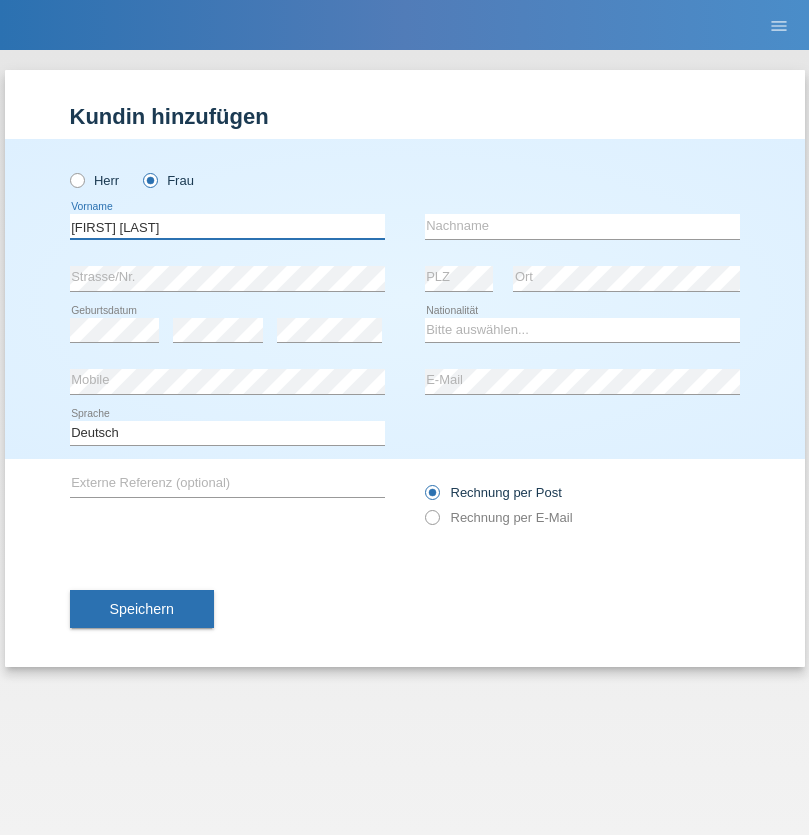 type on "[FIRST] [LAST]" 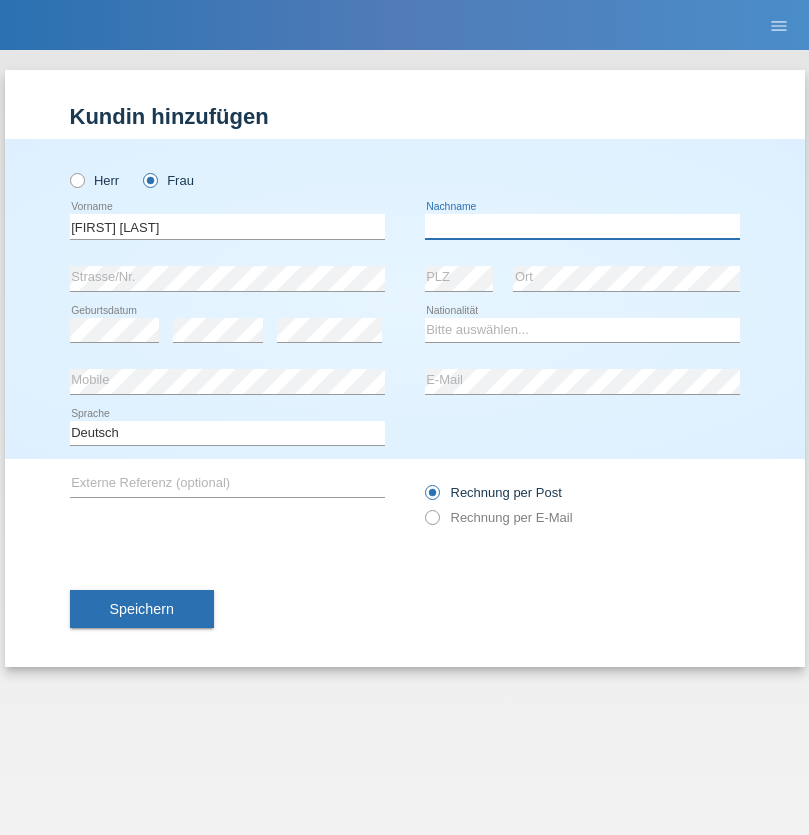 click at bounding box center (582, 226) 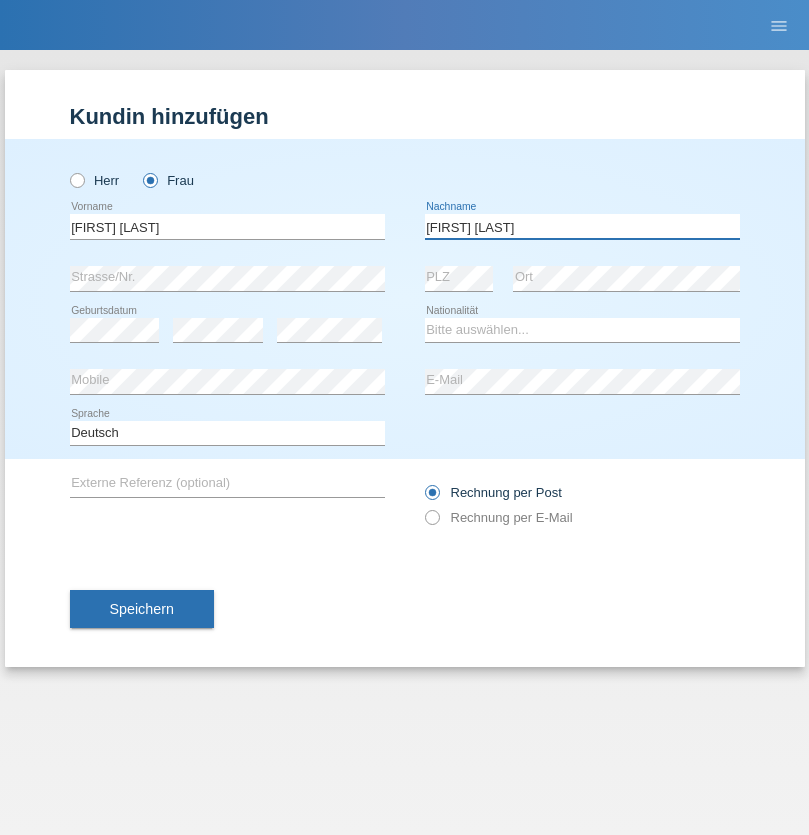 type on "[FIRST] [LAST]" 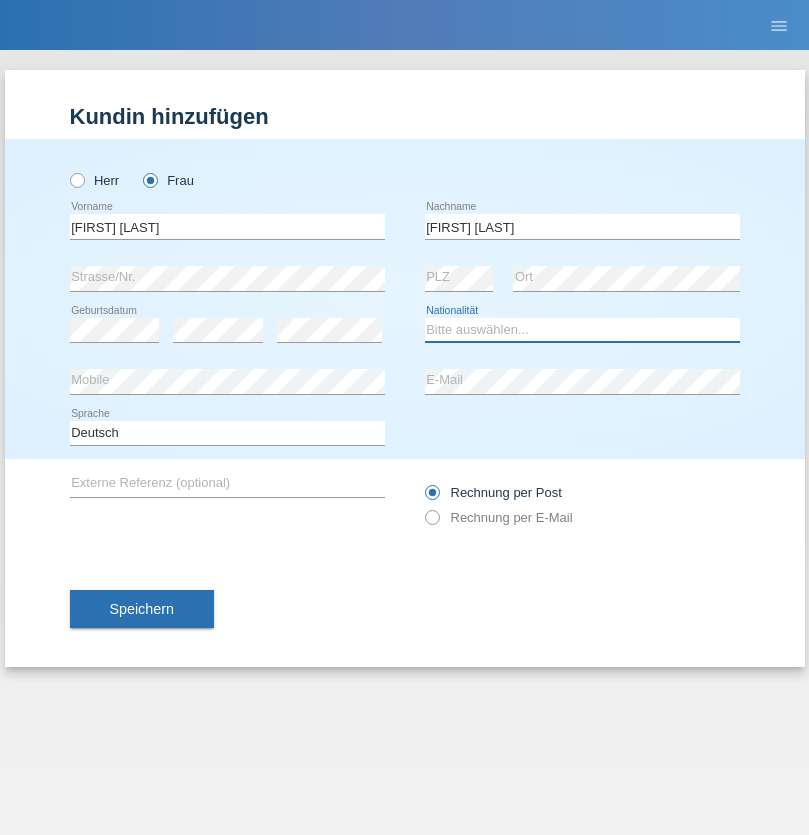 select on "CH" 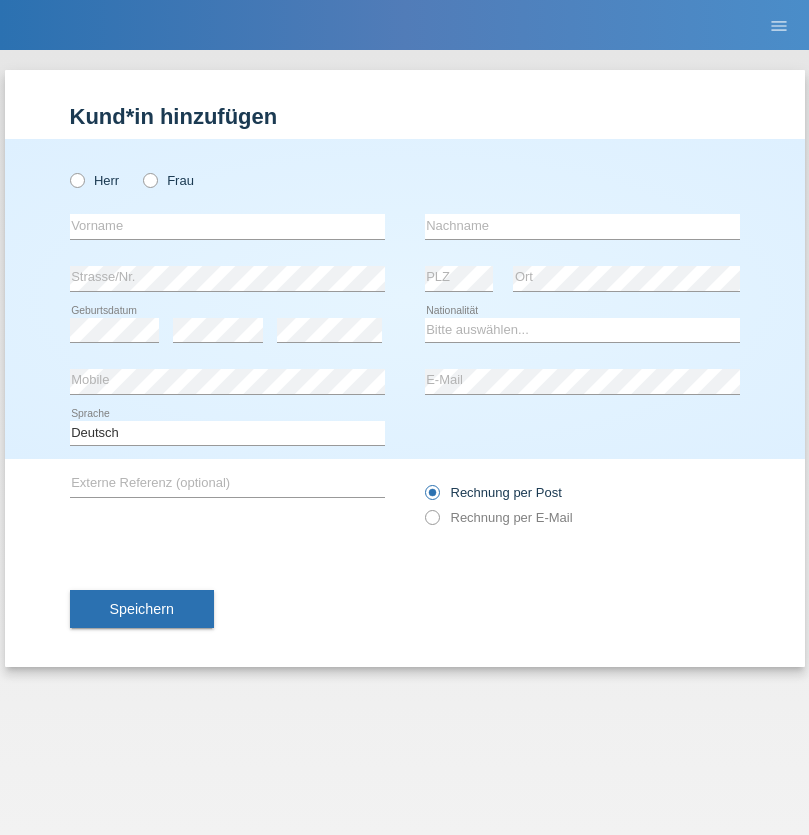 scroll, scrollTop: 0, scrollLeft: 0, axis: both 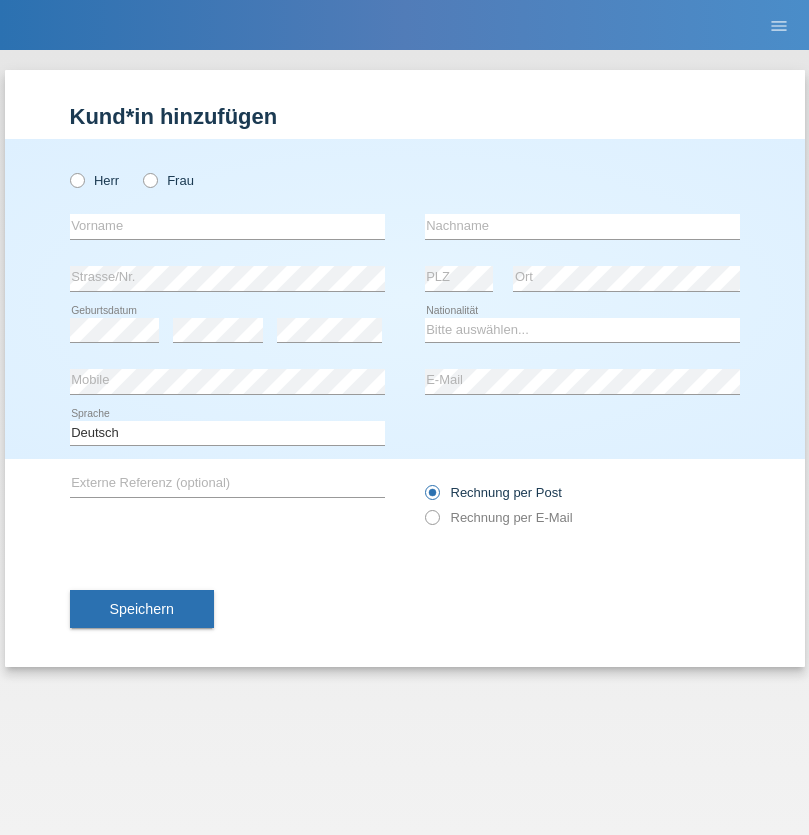 radio on "true" 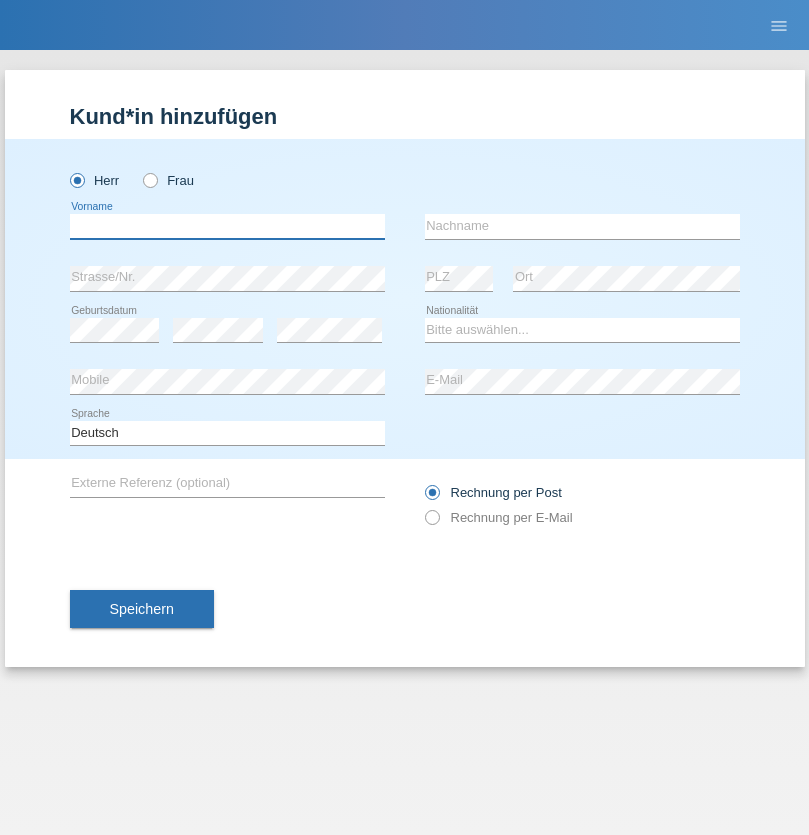 click at bounding box center [227, 226] 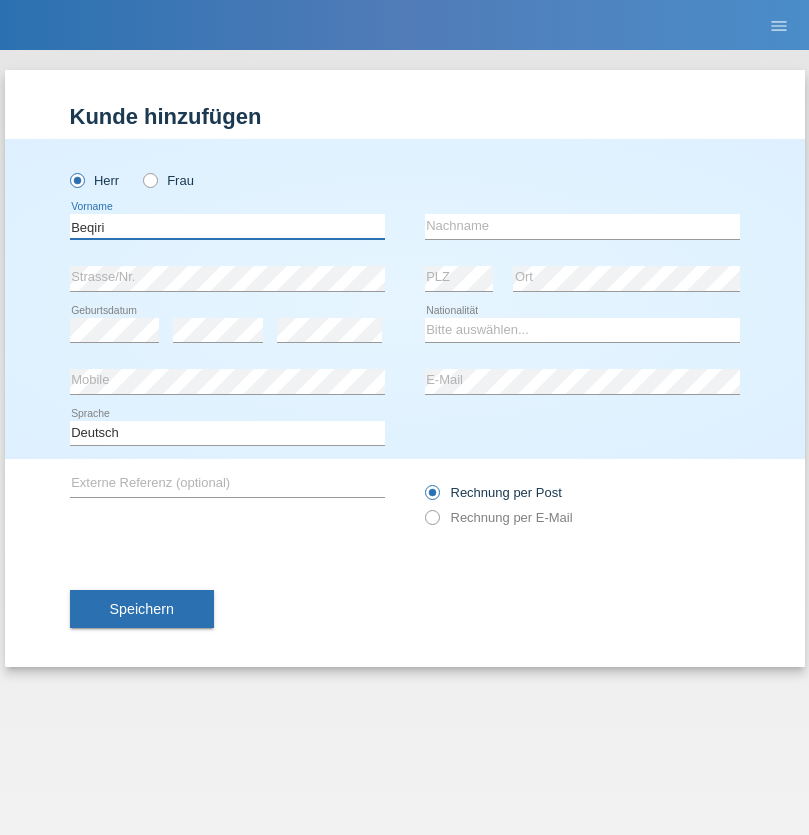type on "Beqiri" 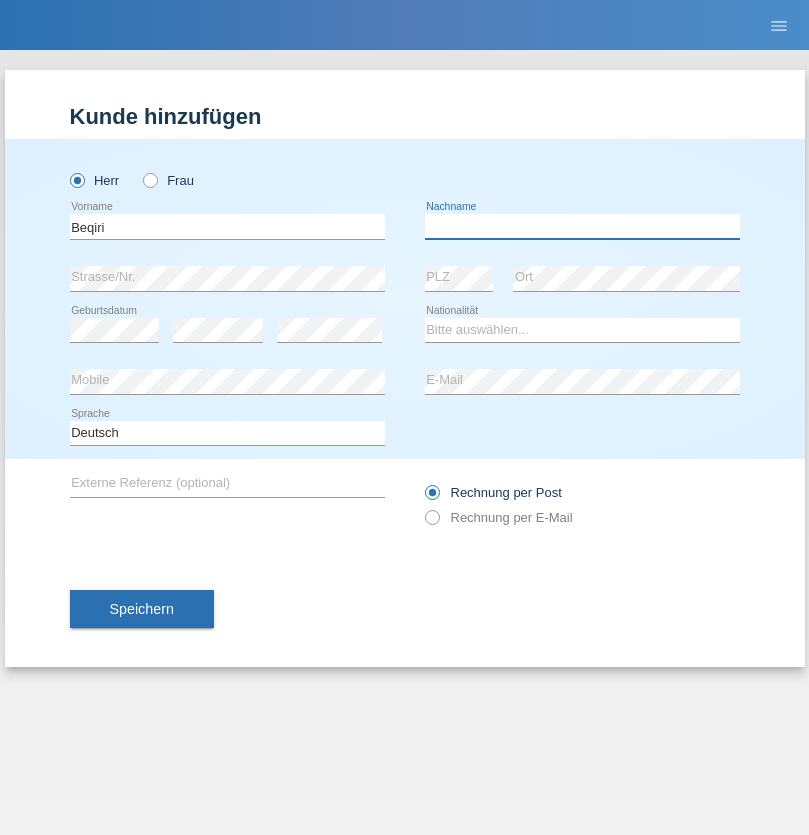 click at bounding box center (582, 226) 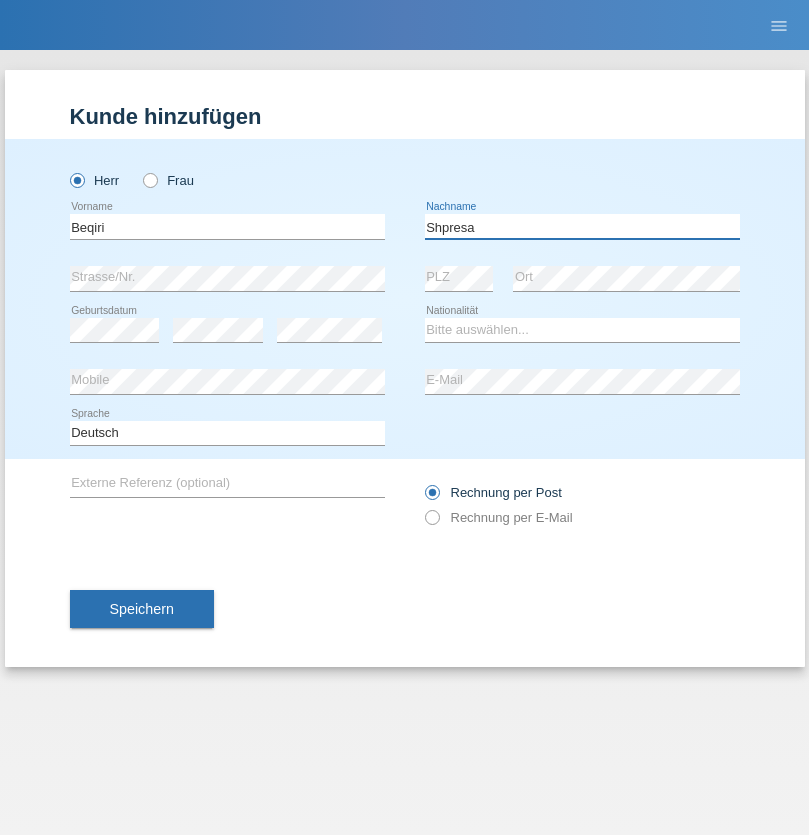 type on "Shpresa" 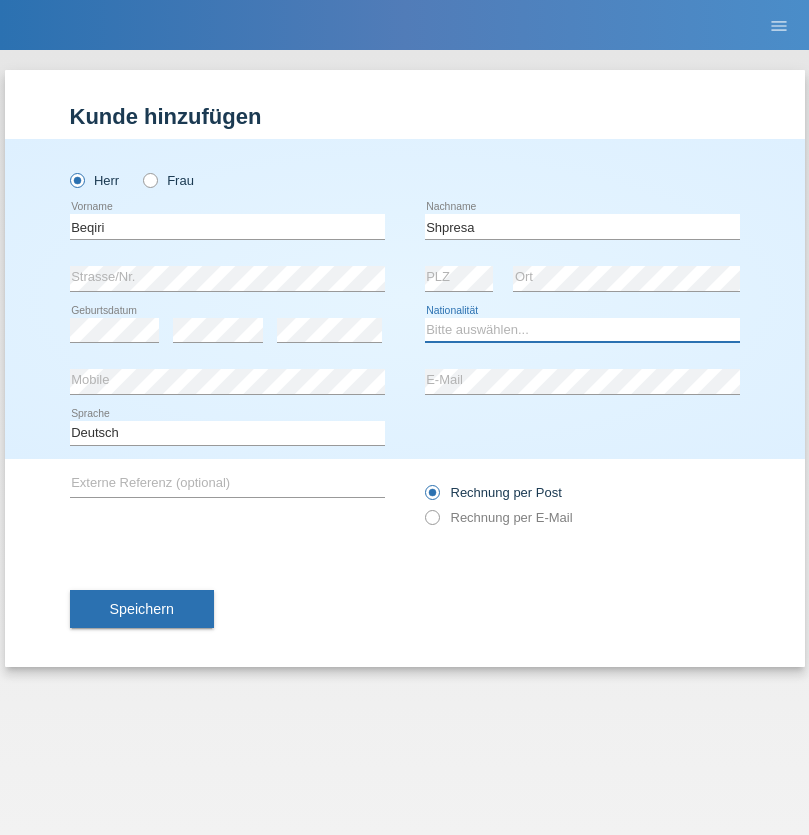select on "XK" 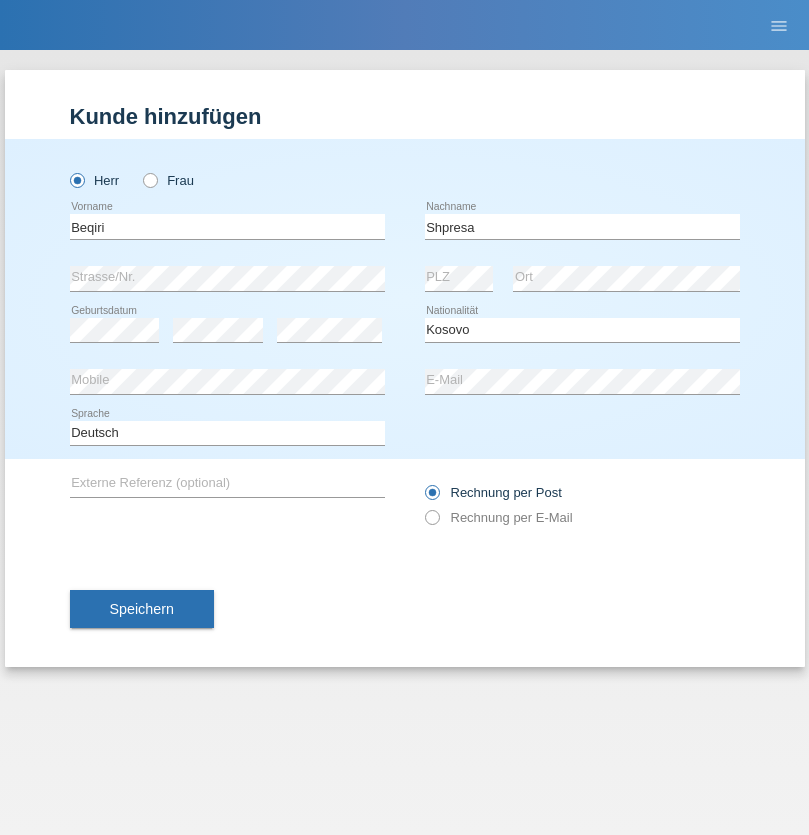 select on "C" 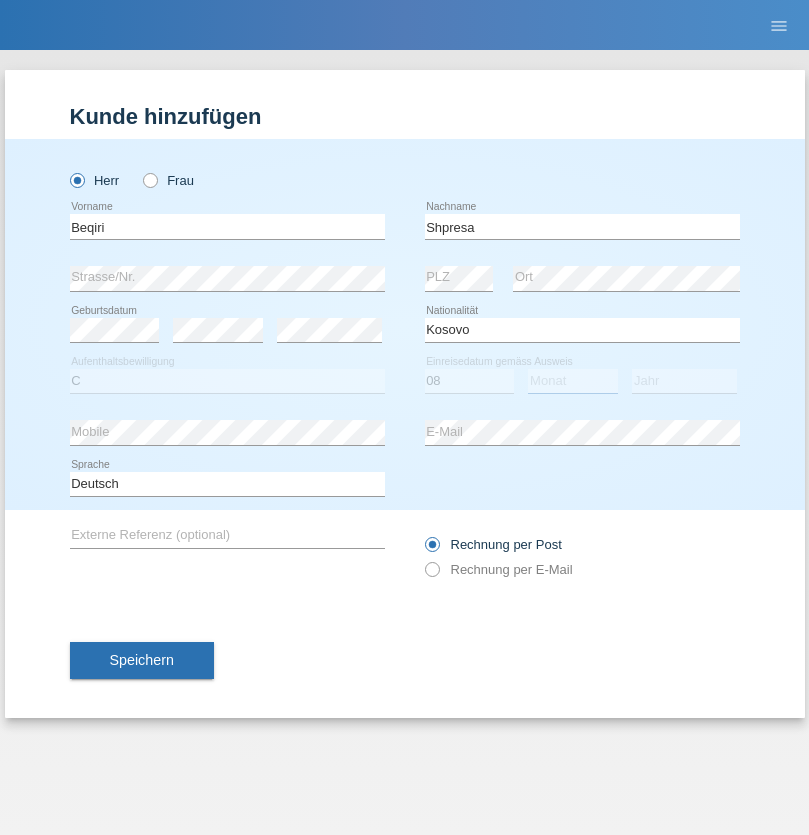 select on "02" 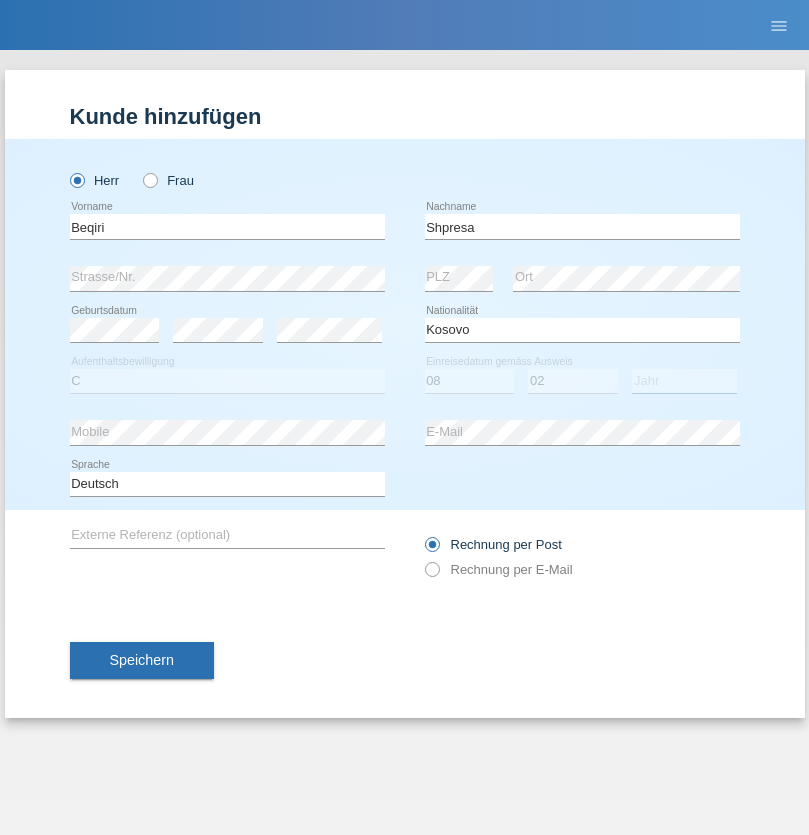 select on "1979" 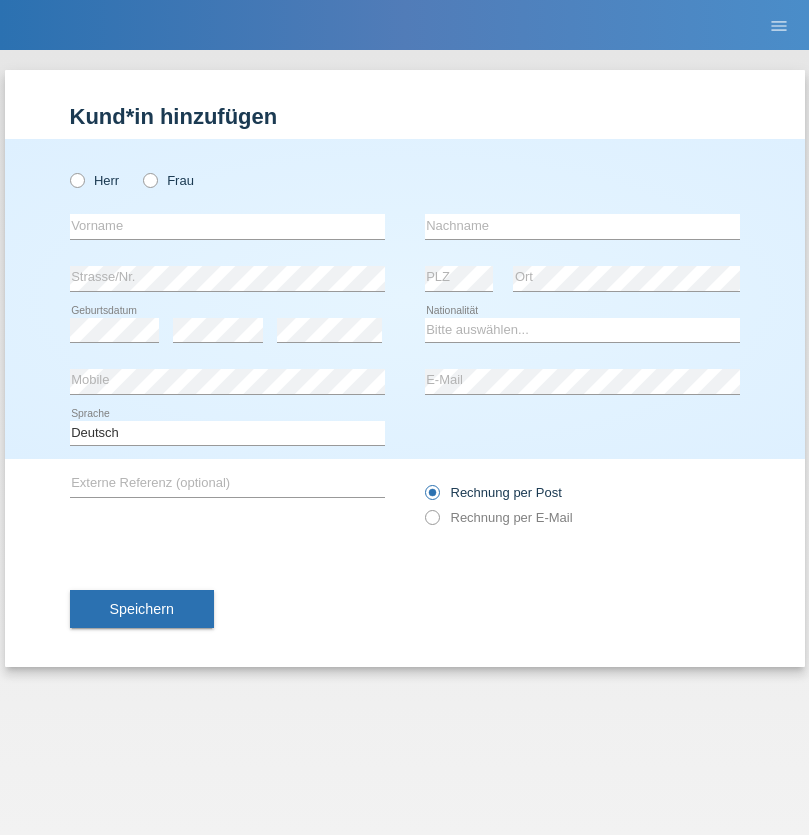scroll, scrollTop: 0, scrollLeft: 0, axis: both 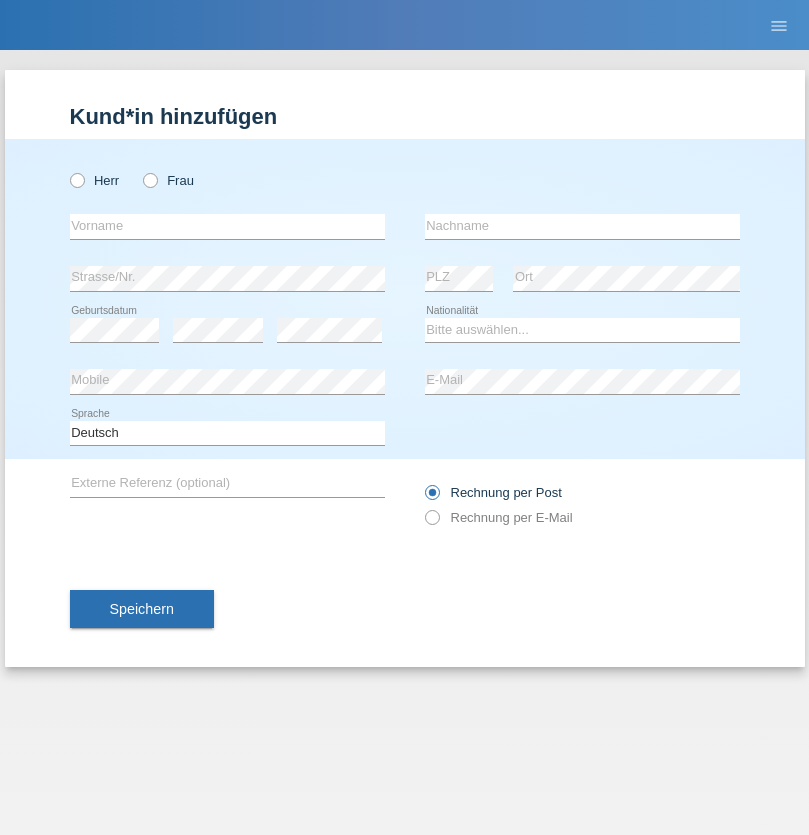 radio on "true" 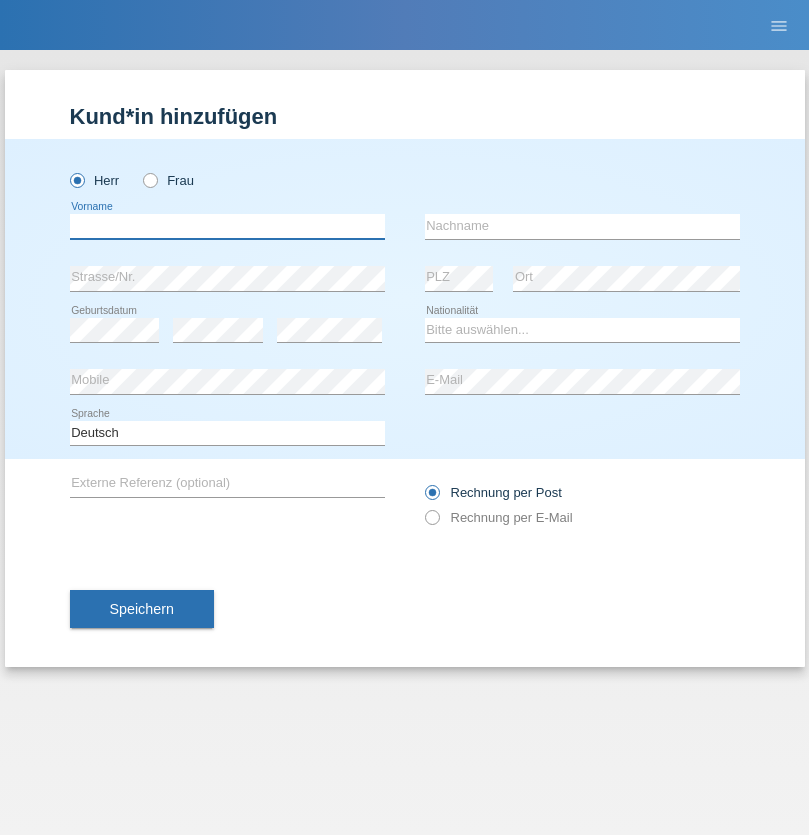 click at bounding box center [227, 226] 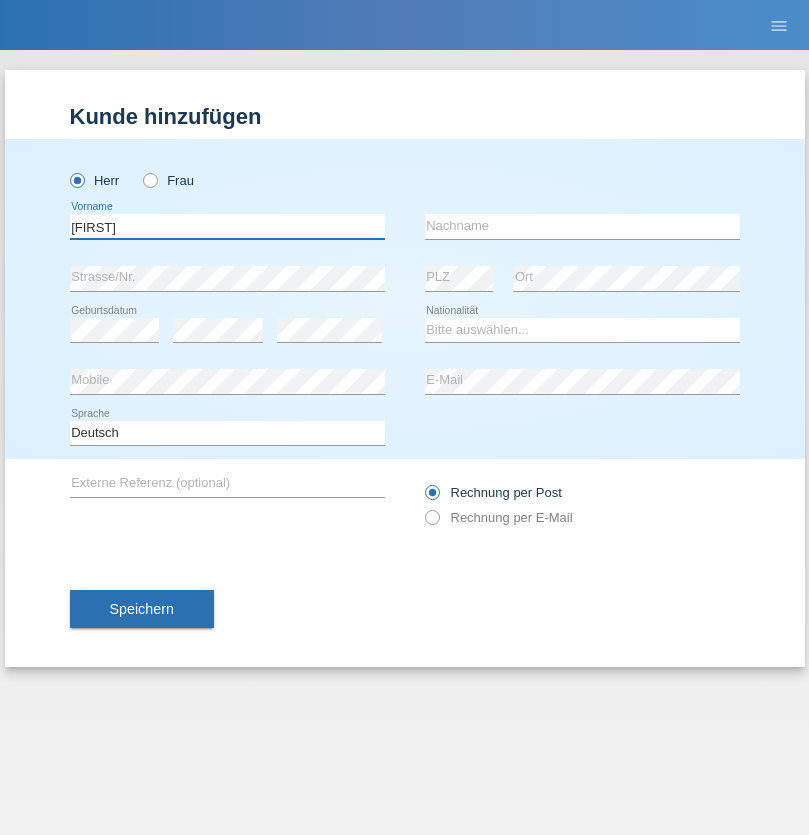 type on "[FIRST]" 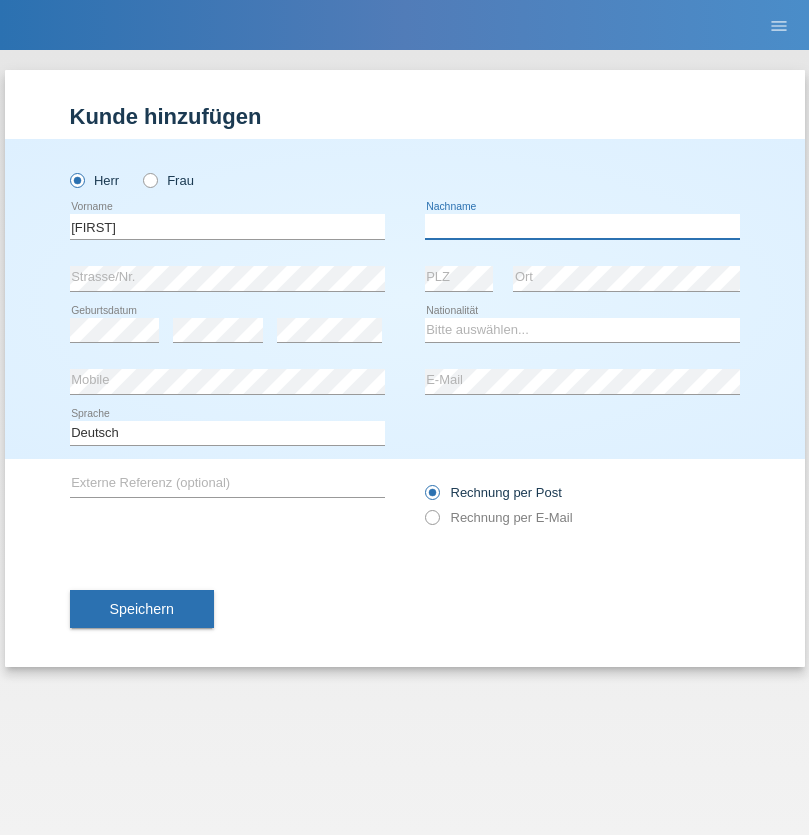 click at bounding box center [582, 226] 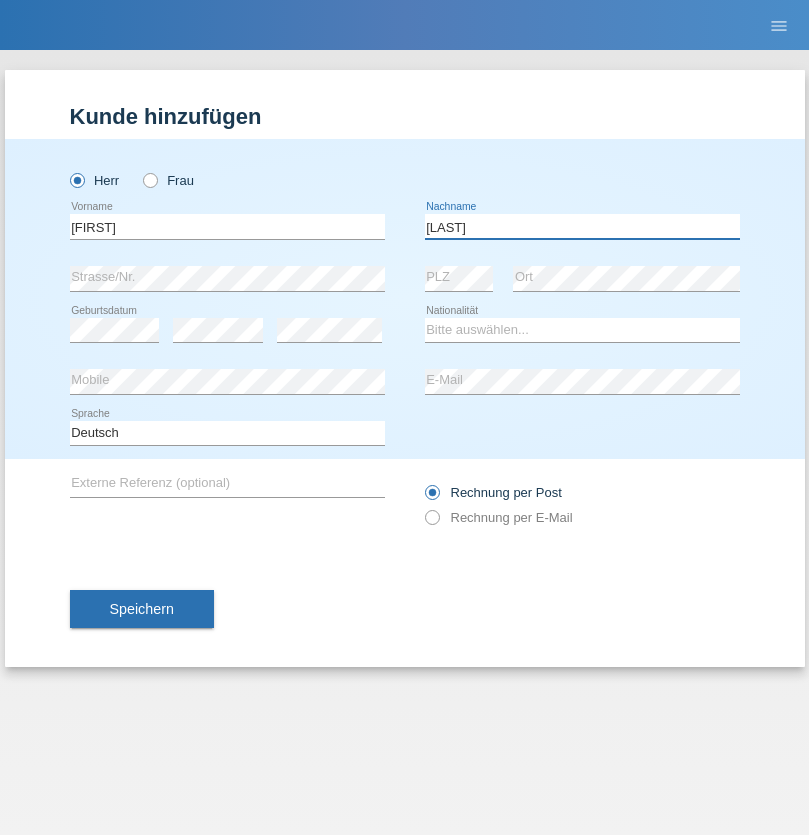 type on "[LAST]" 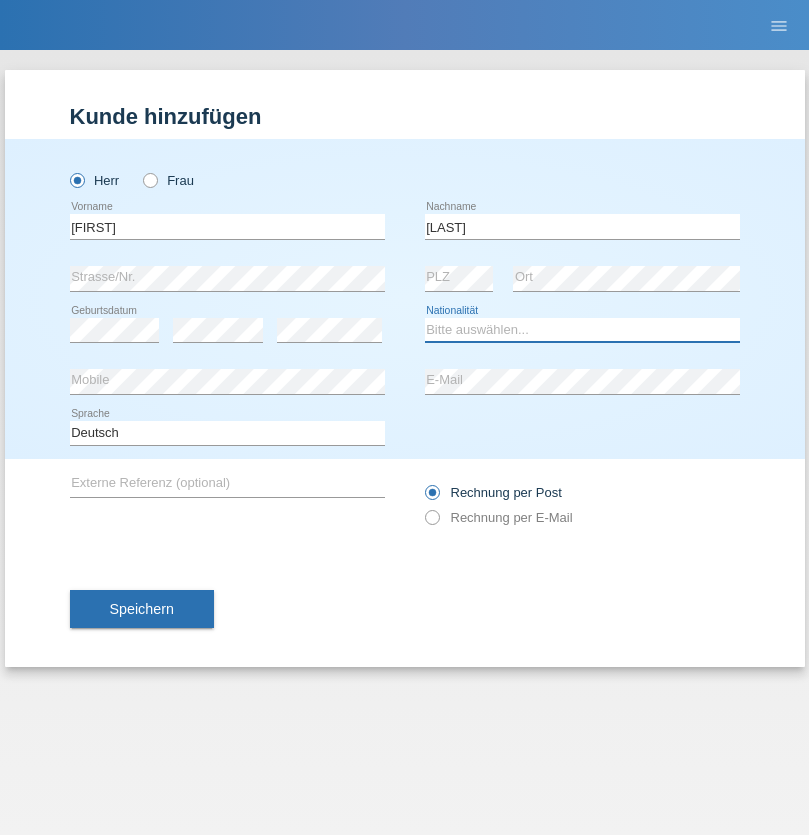 select on "CH" 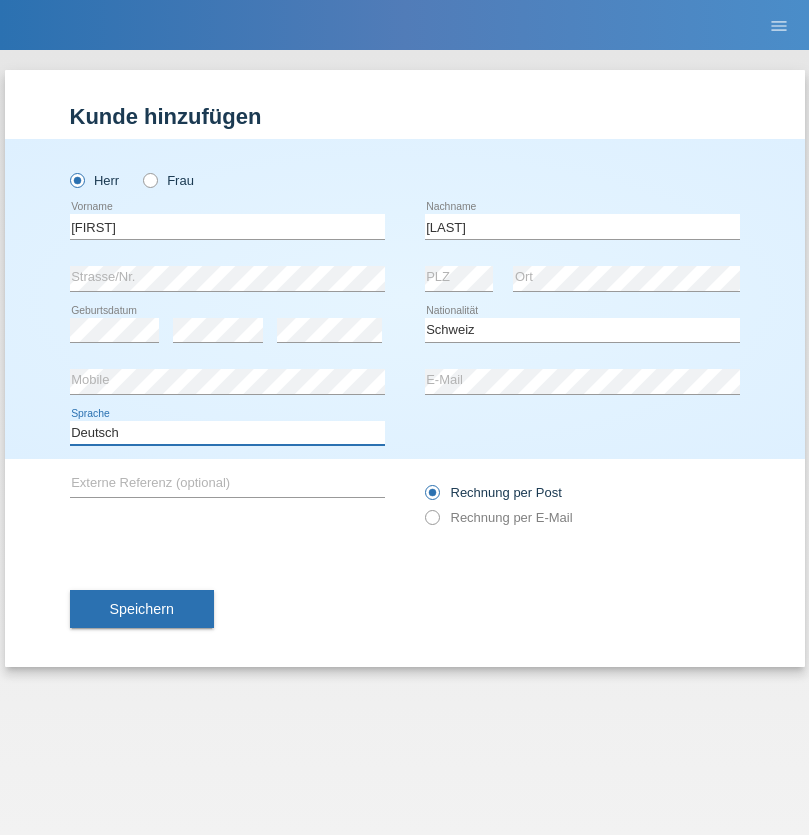 select on "en" 